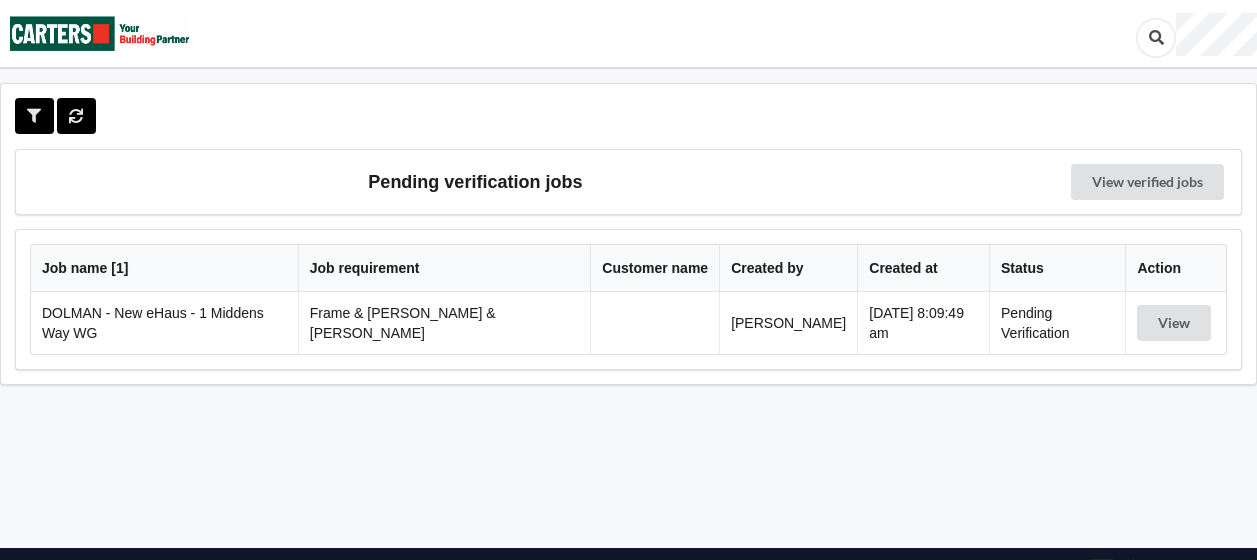 scroll, scrollTop: 0, scrollLeft: 0, axis: both 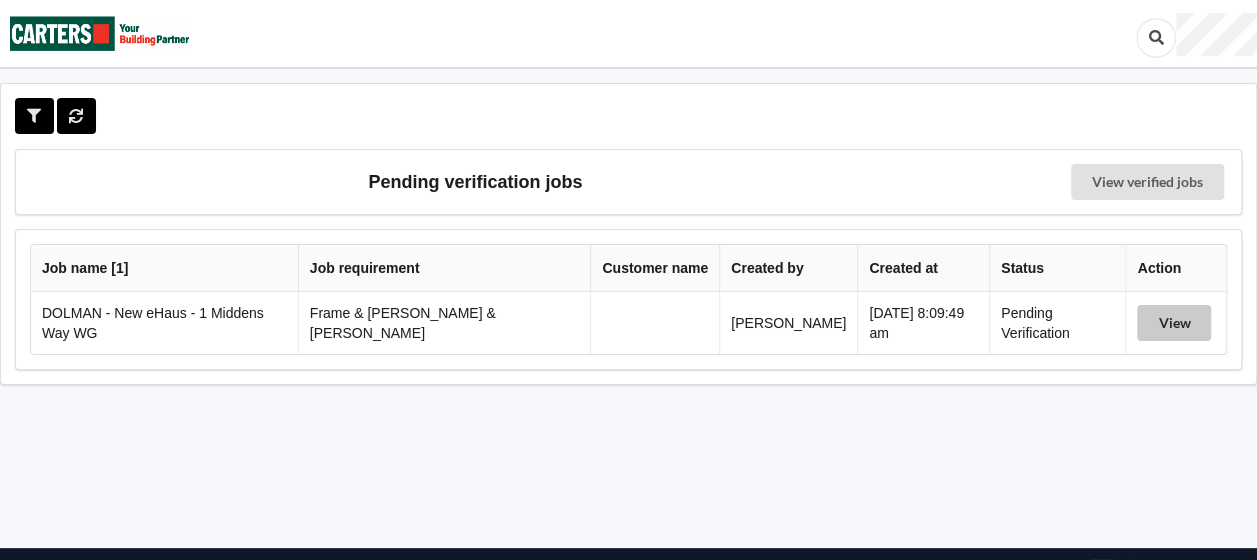 drag, startPoint x: 1170, startPoint y: 322, endPoint x: 1000, endPoint y: 340, distance: 170.95029 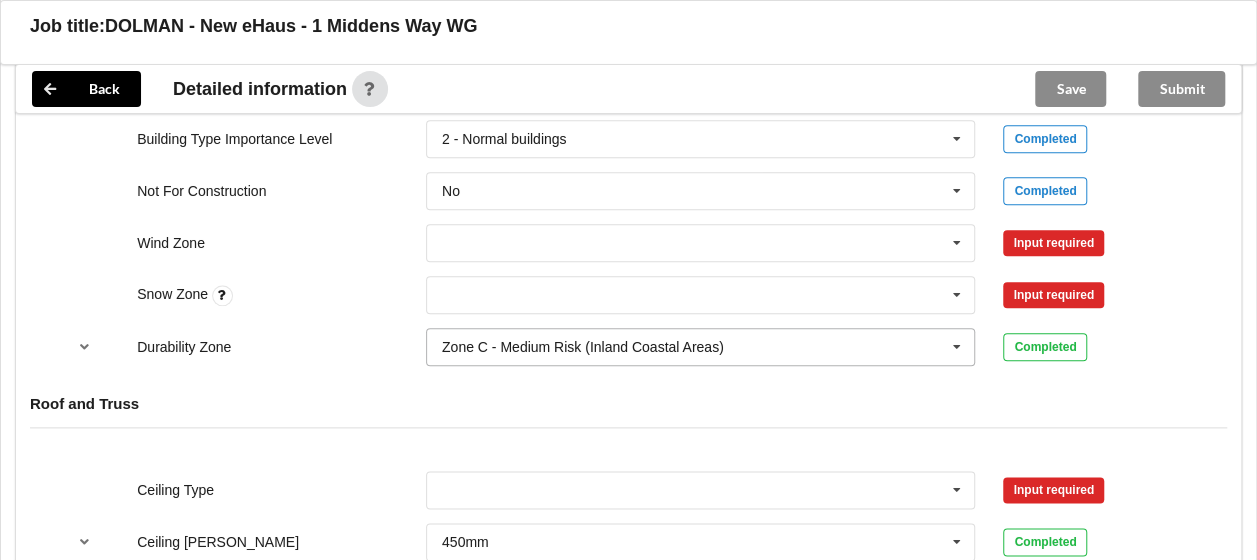 scroll, scrollTop: 900, scrollLeft: 0, axis: vertical 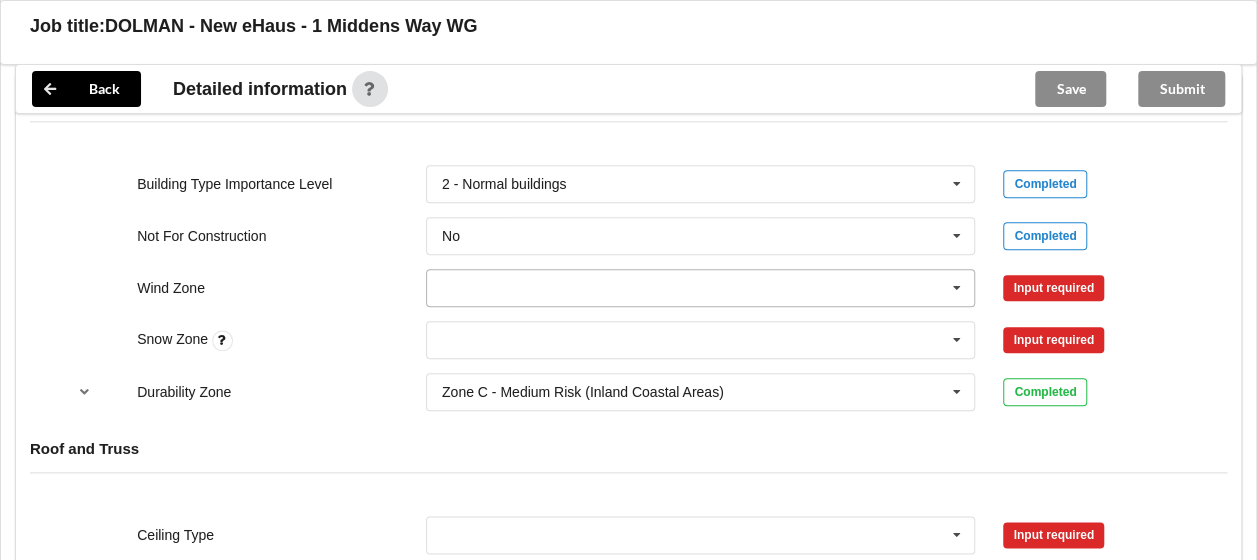click at bounding box center [702, 288] 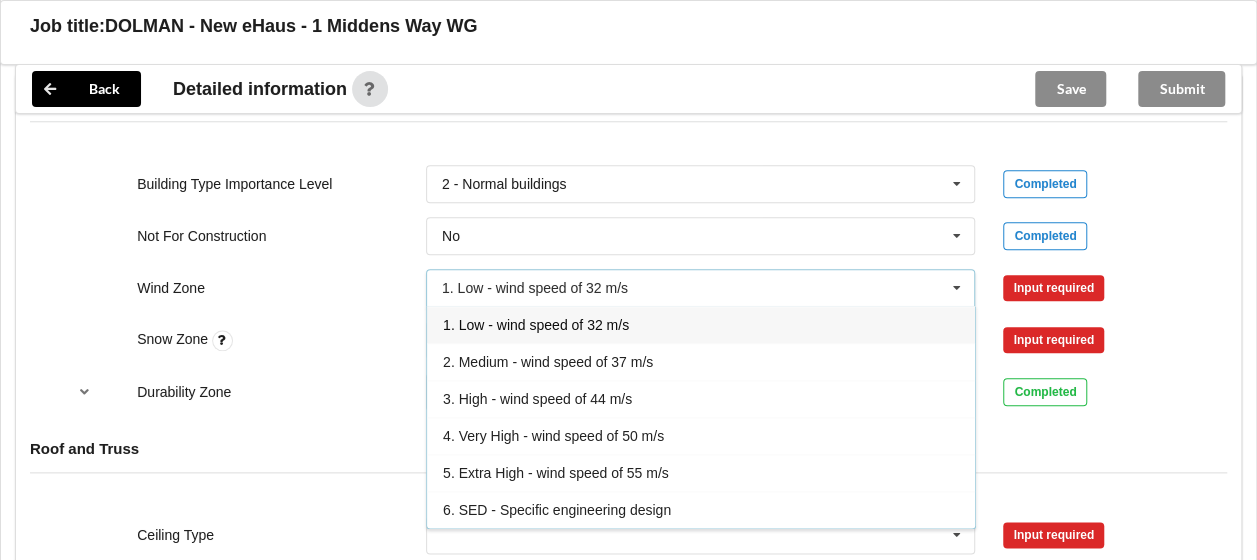 click on "3. High - wind speed of 44 m/s" at bounding box center [537, 399] 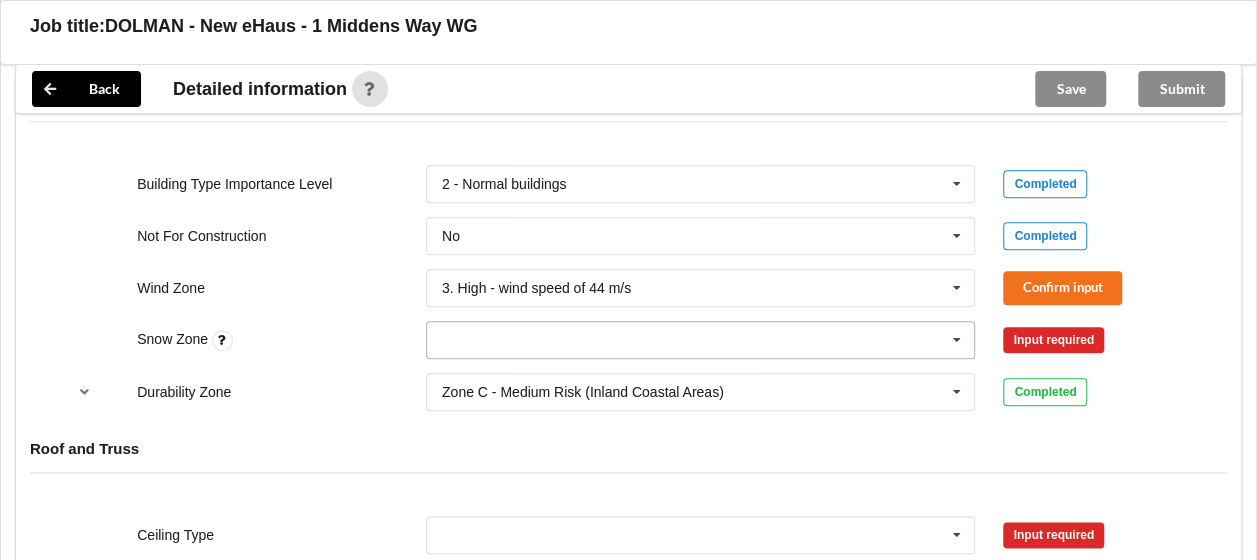 click at bounding box center [702, 340] 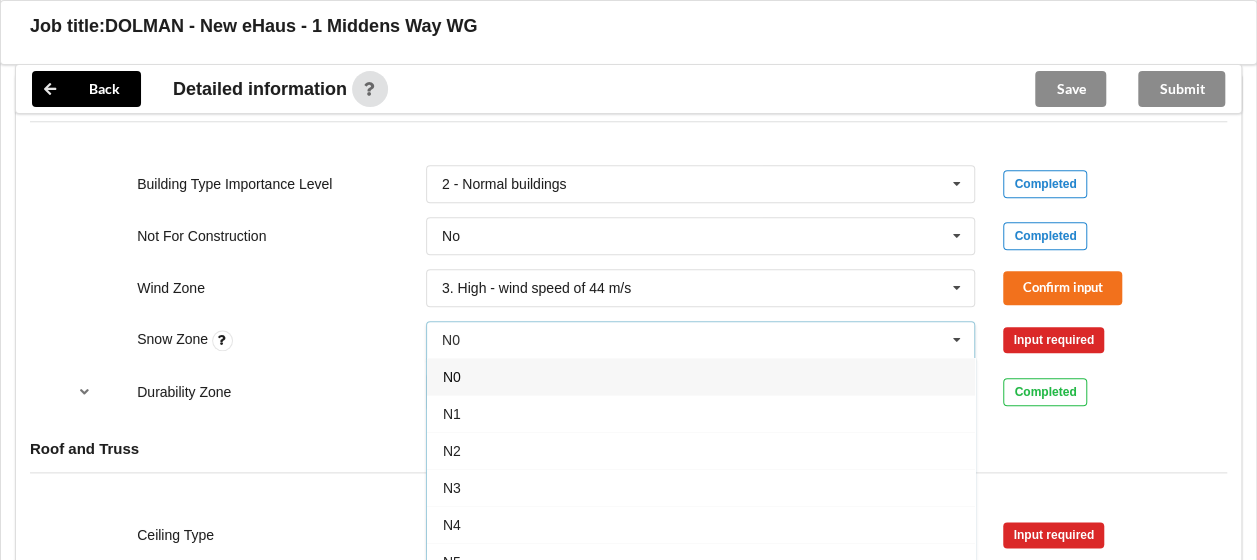 drag, startPoint x: 503, startPoint y: 374, endPoint x: 663, endPoint y: 348, distance: 162.09874 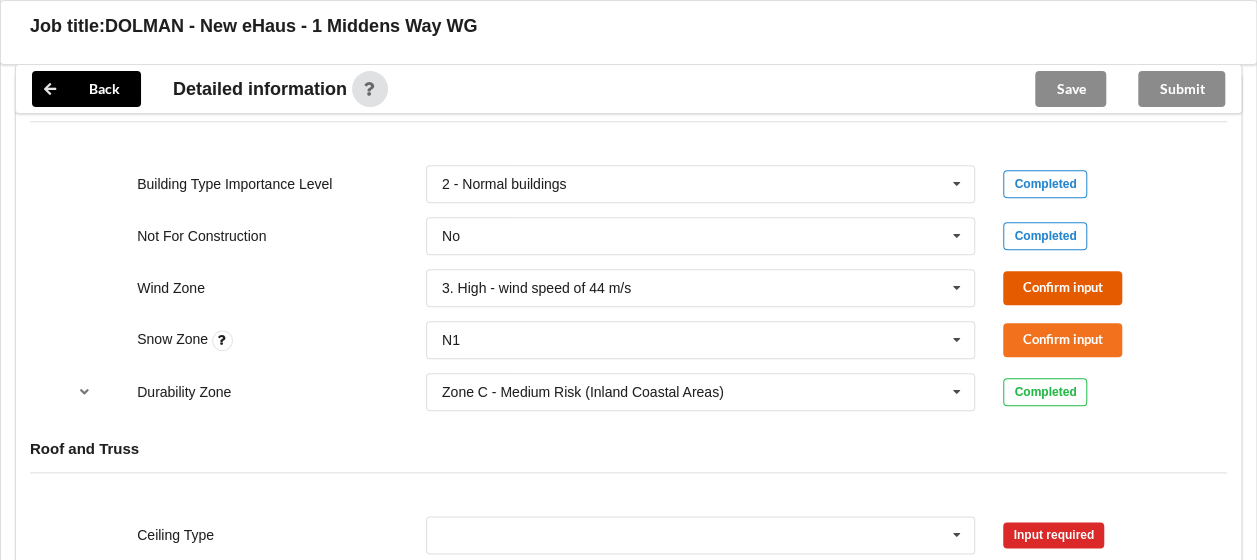 click on "Confirm input" at bounding box center (1062, 287) 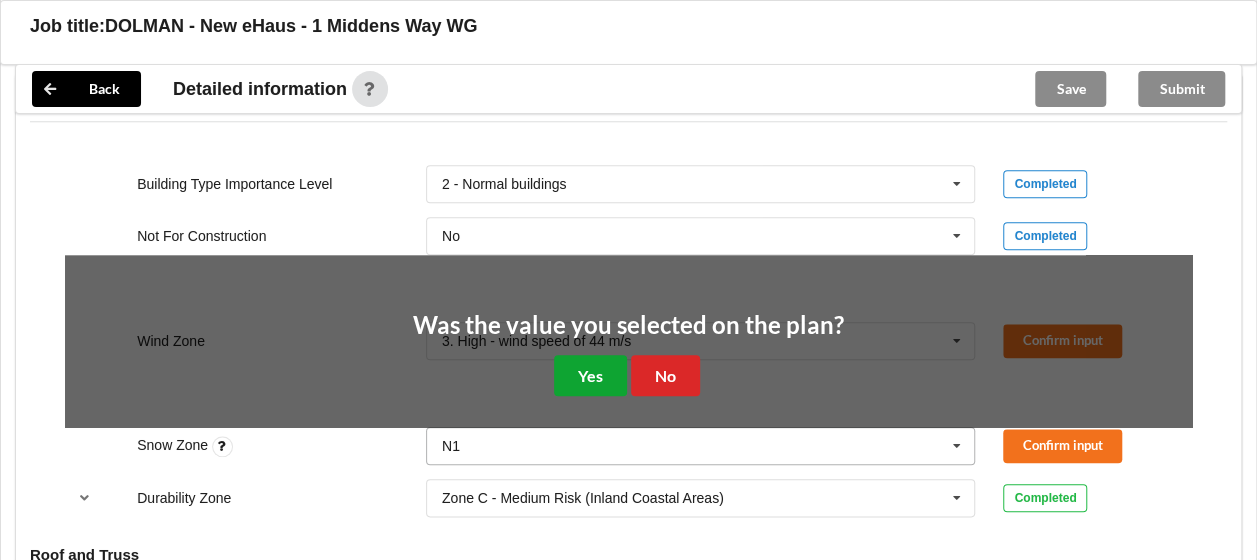 drag, startPoint x: 610, startPoint y: 354, endPoint x: 755, endPoint y: 334, distance: 146.37282 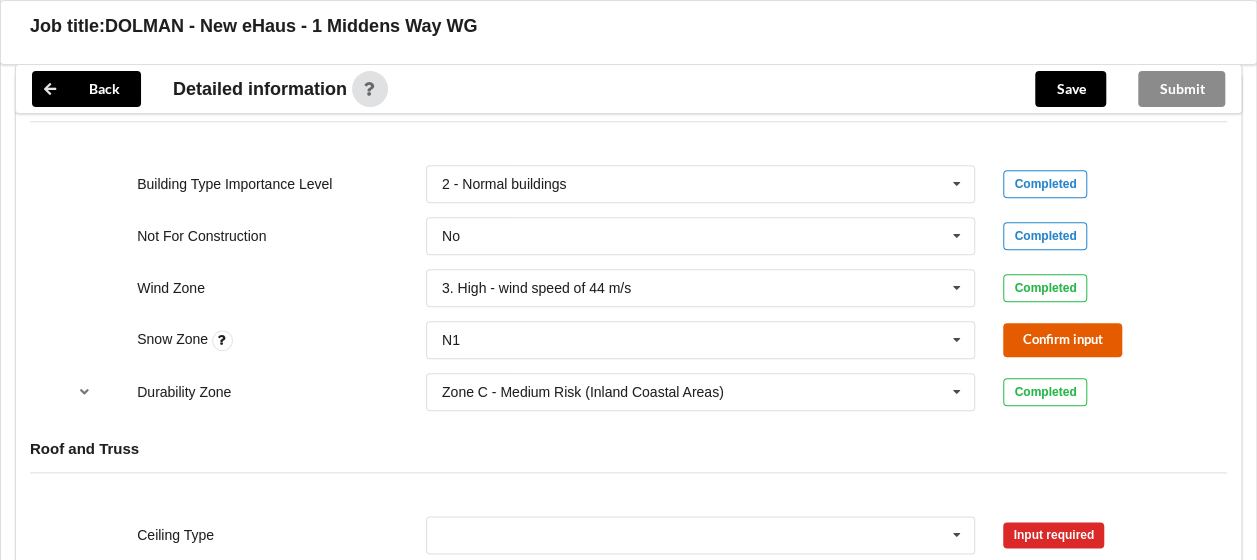 click on "Confirm input" at bounding box center [1062, 339] 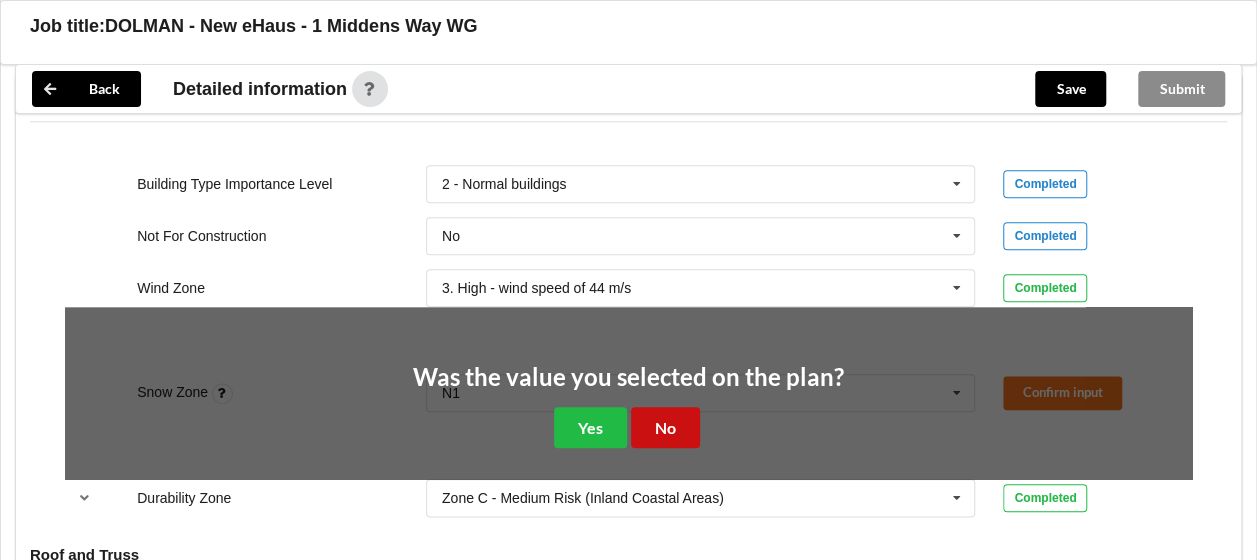 click on "No" at bounding box center (665, 427) 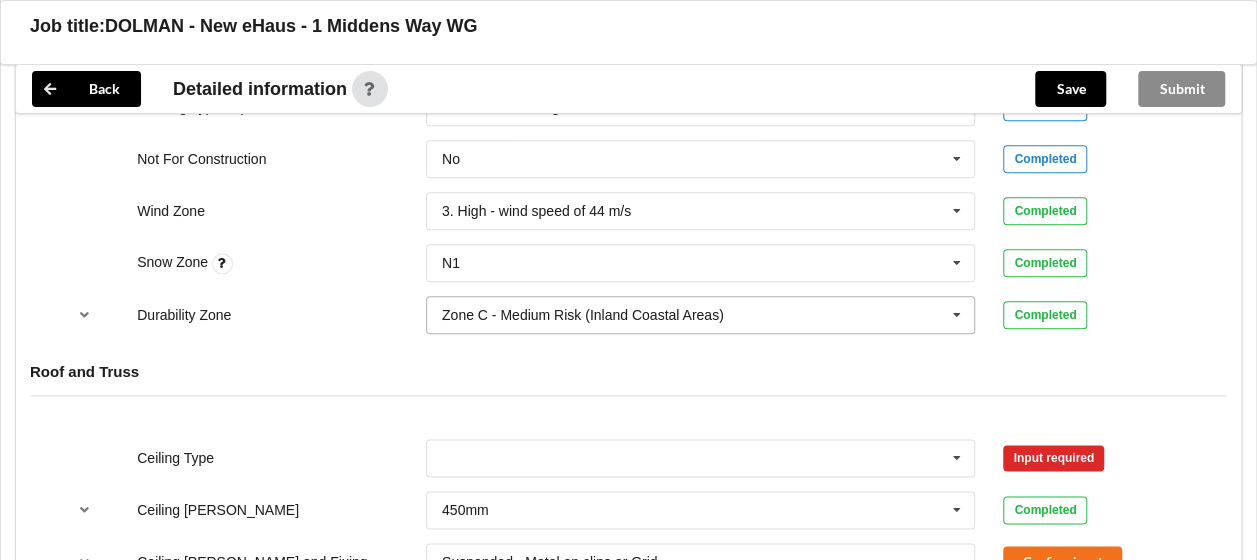 scroll, scrollTop: 1100, scrollLeft: 0, axis: vertical 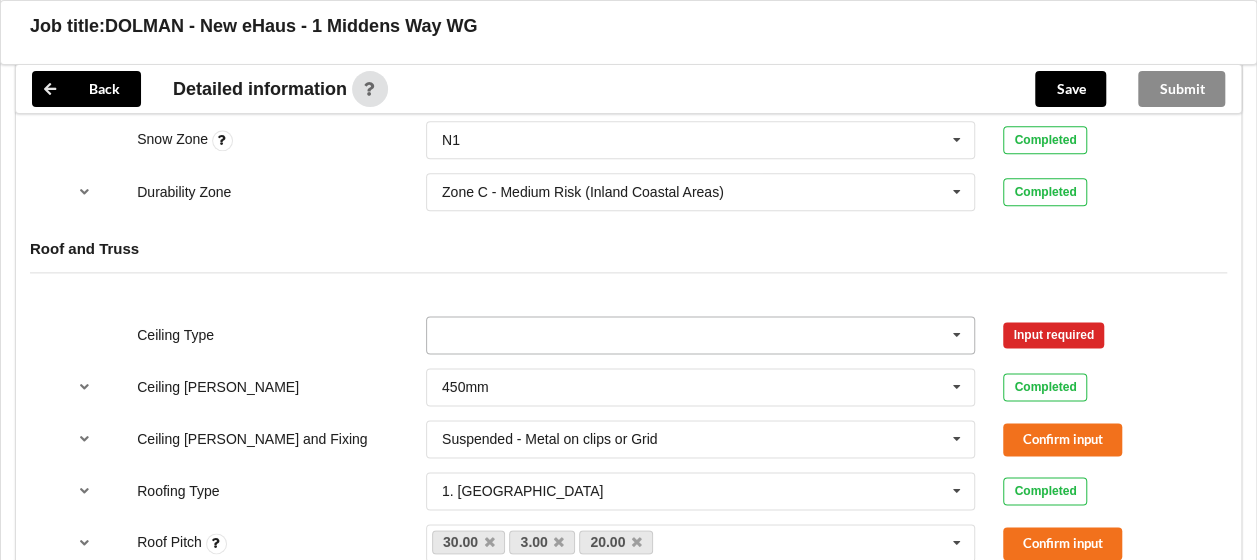 click at bounding box center (702, 335) 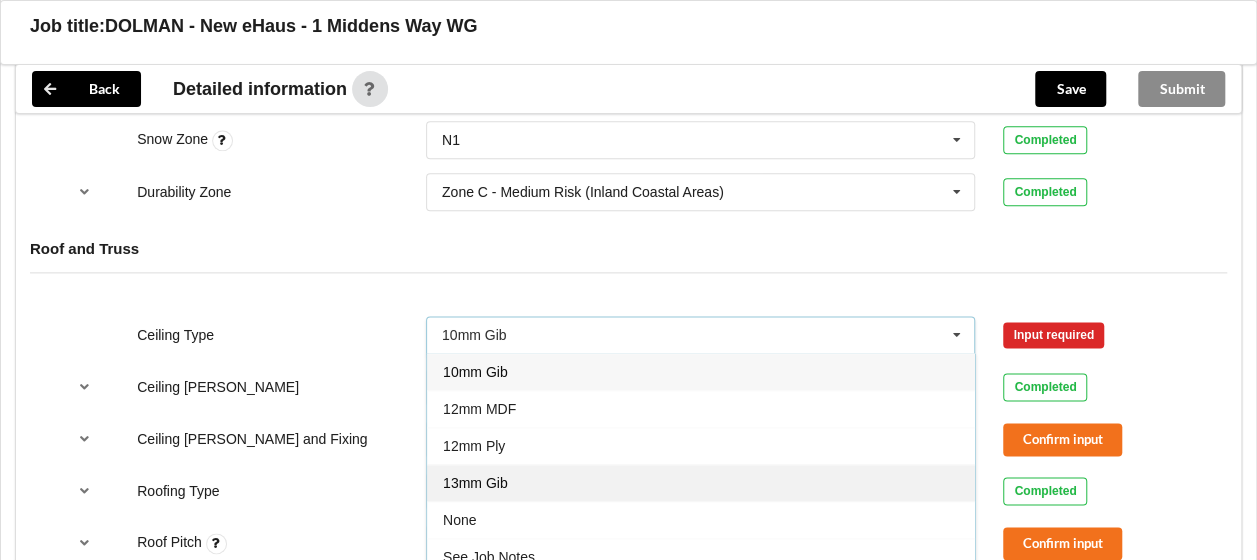 click on "13mm Gib" at bounding box center (701, 482) 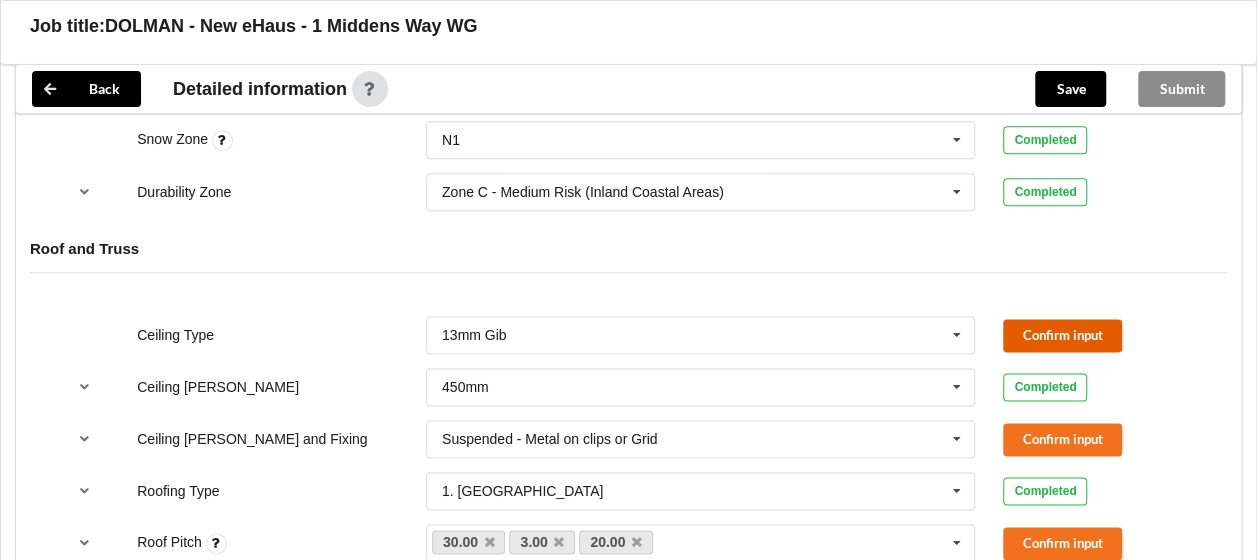 click on "Confirm input" at bounding box center [1062, 335] 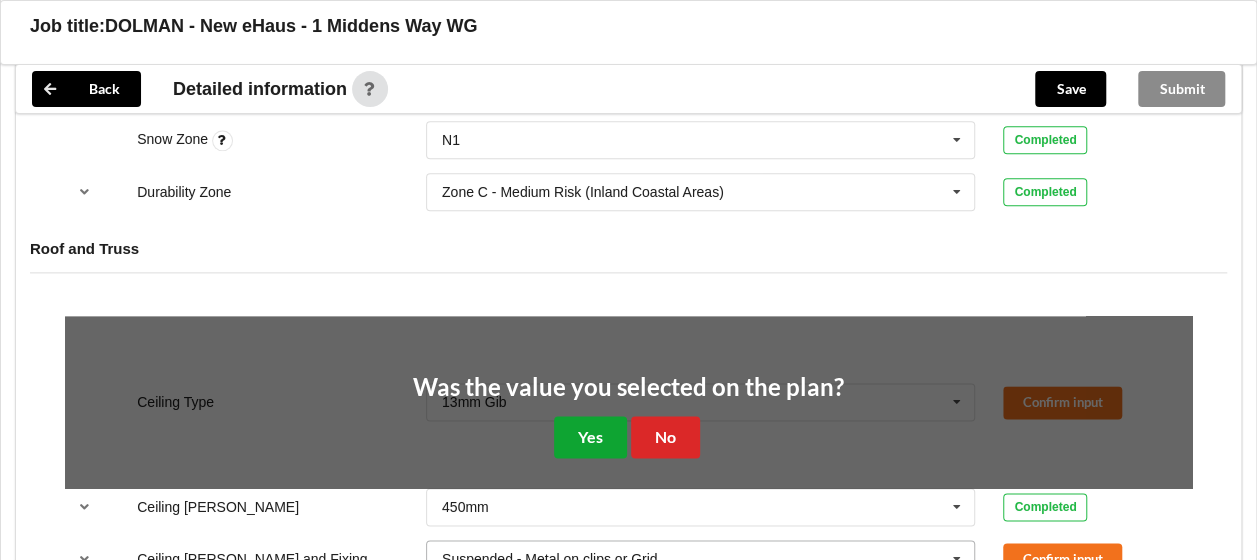 click on "Yes" at bounding box center [590, 436] 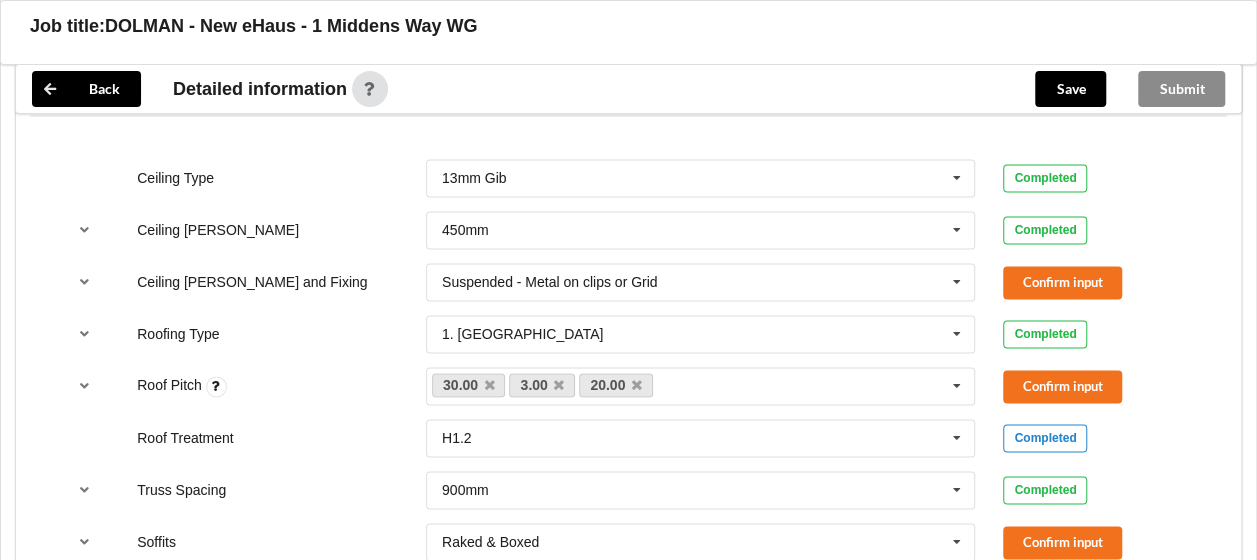 scroll, scrollTop: 1300, scrollLeft: 0, axis: vertical 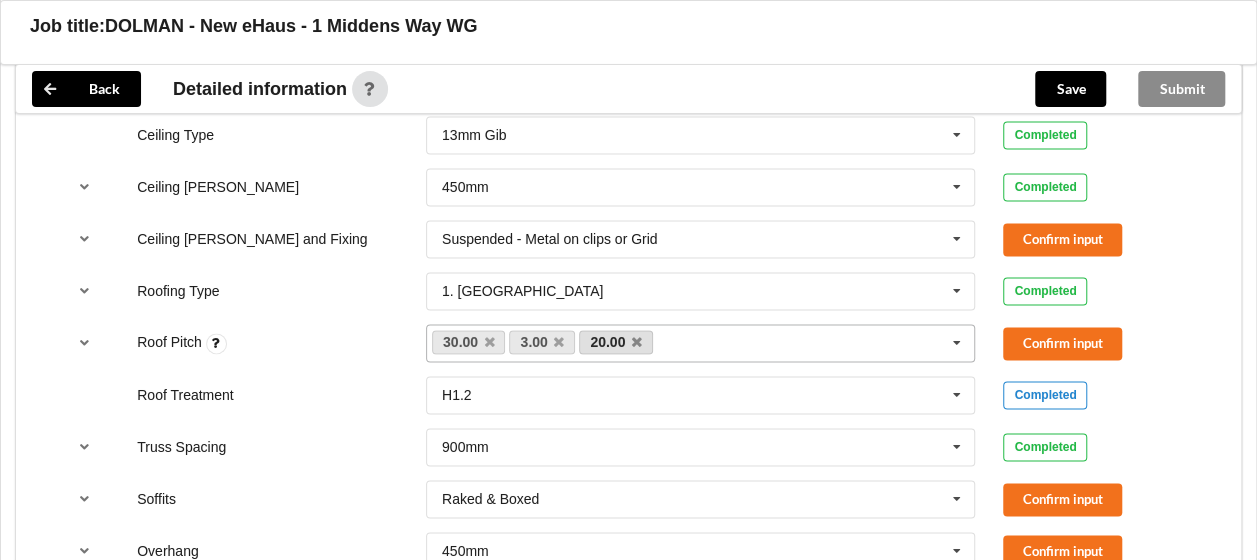 click on "20.00" at bounding box center [616, 342] 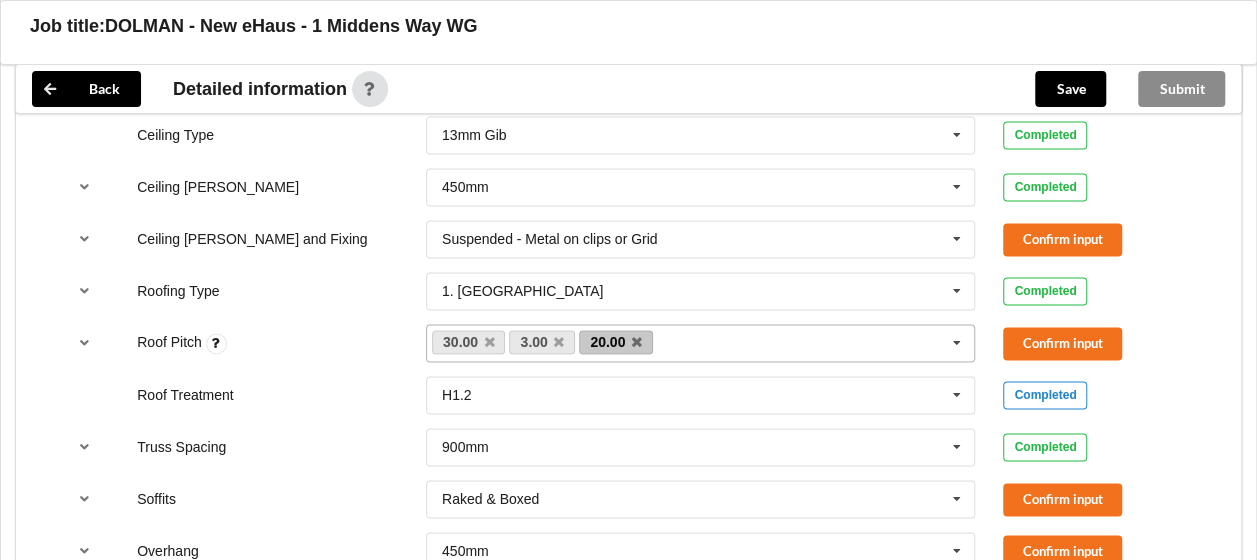 click on "20.00" at bounding box center (616, 342) 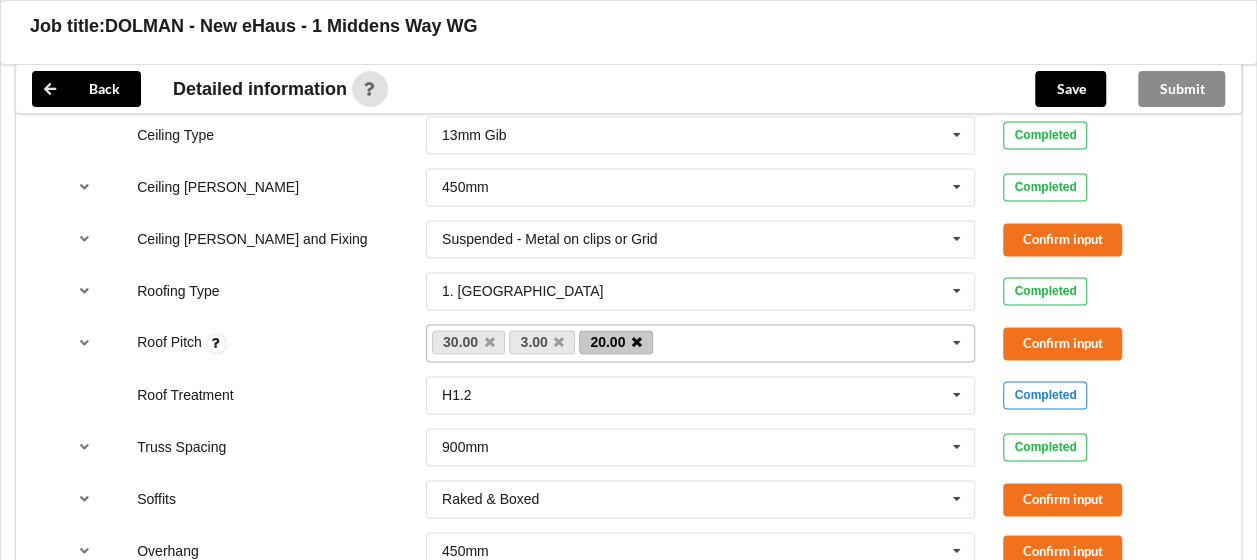 click at bounding box center [637, 342] 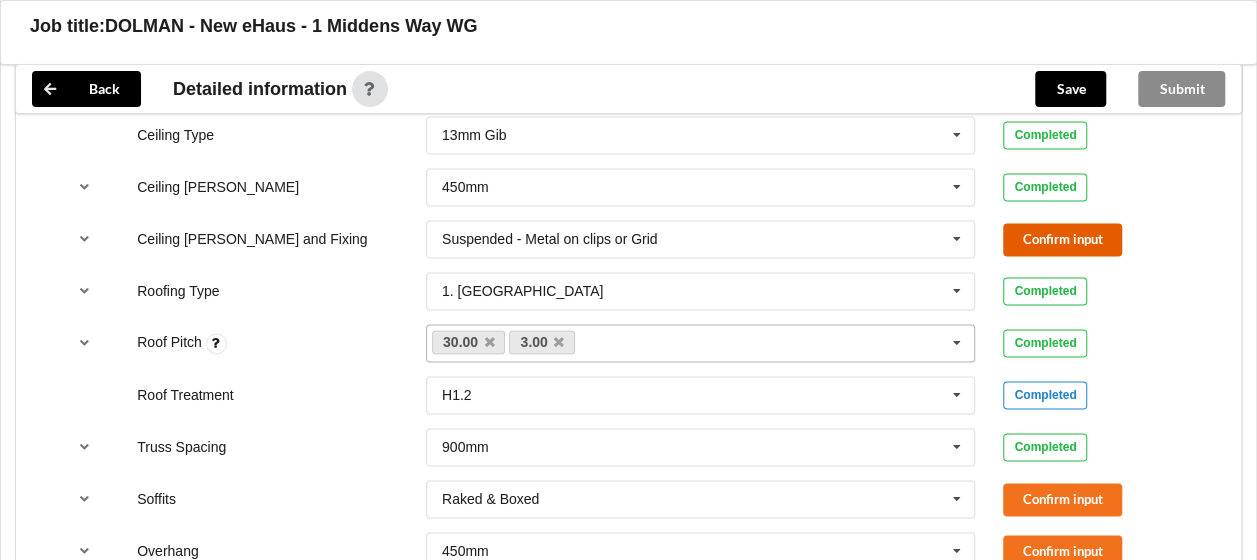 click on "Confirm input" at bounding box center (1062, 239) 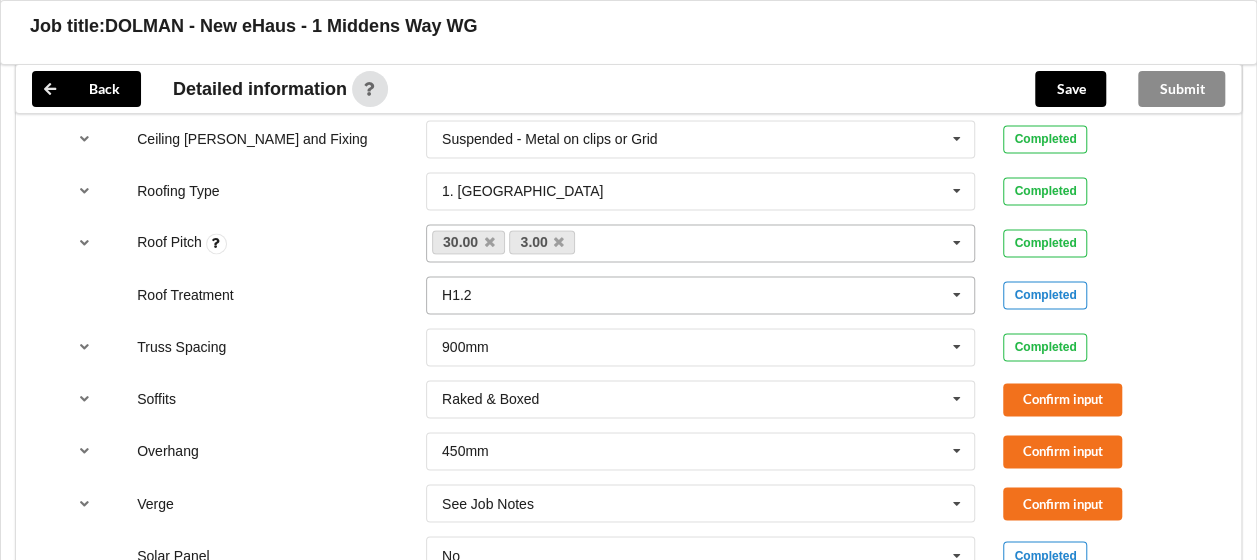 scroll, scrollTop: 1500, scrollLeft: 0, axis: vertical 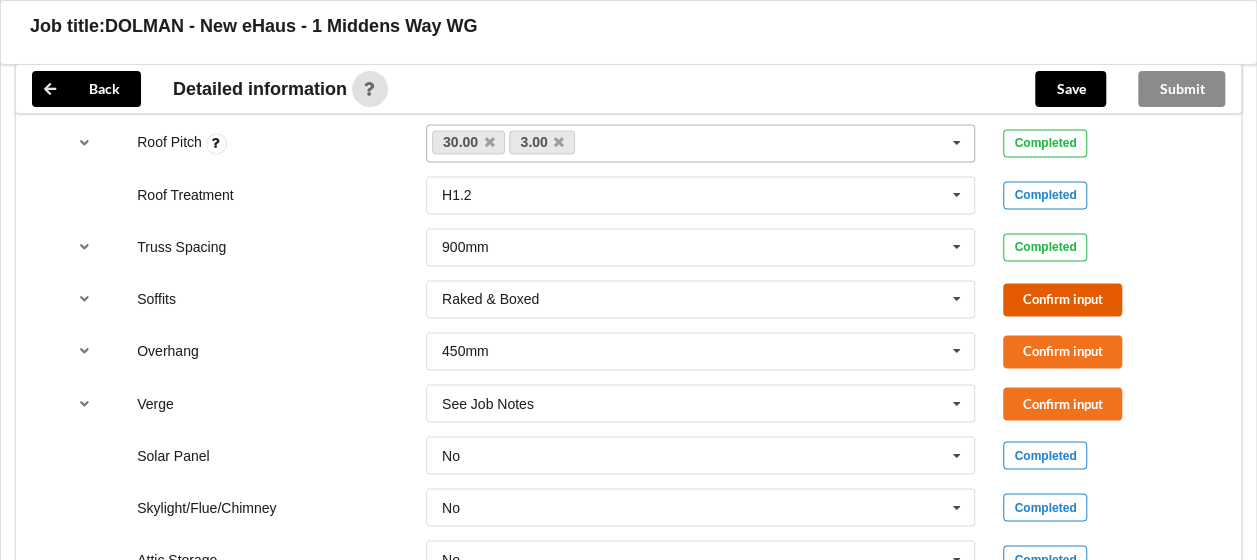 click on "Confirm input" at bounding box center (1062, 299) 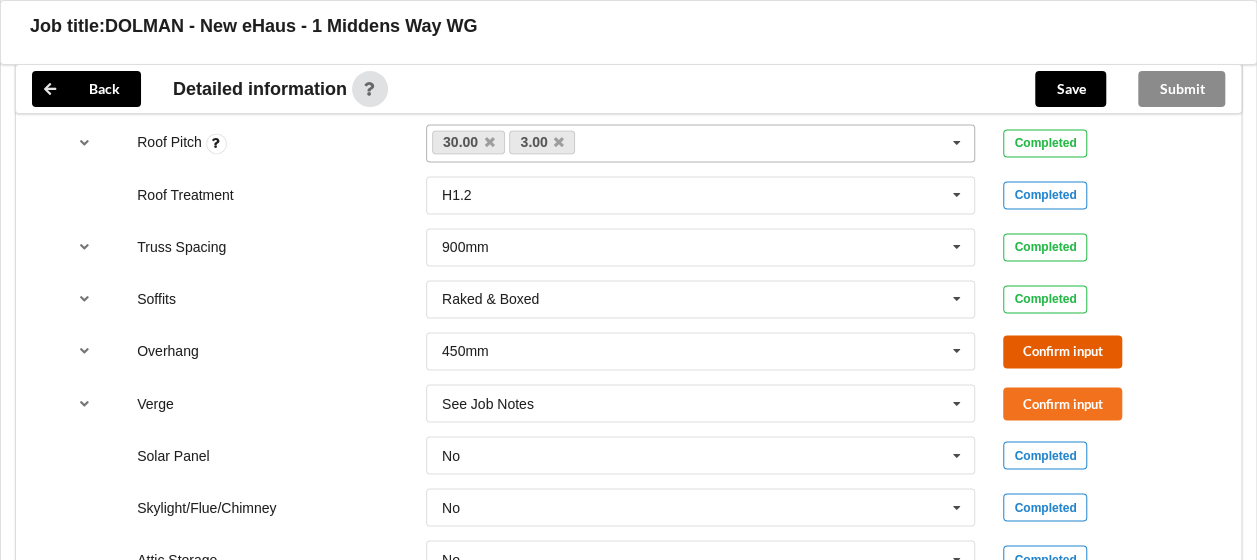 click on "Confirm input" at bounding box center [1062, 351] 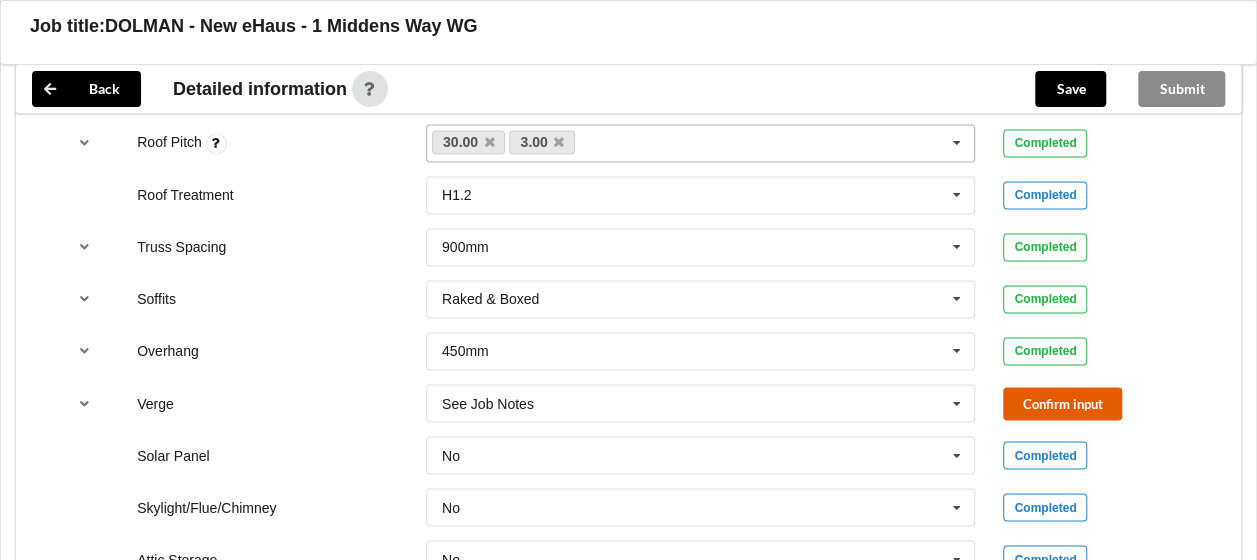click on "Confirm input" at bounding box center [1062, 403] 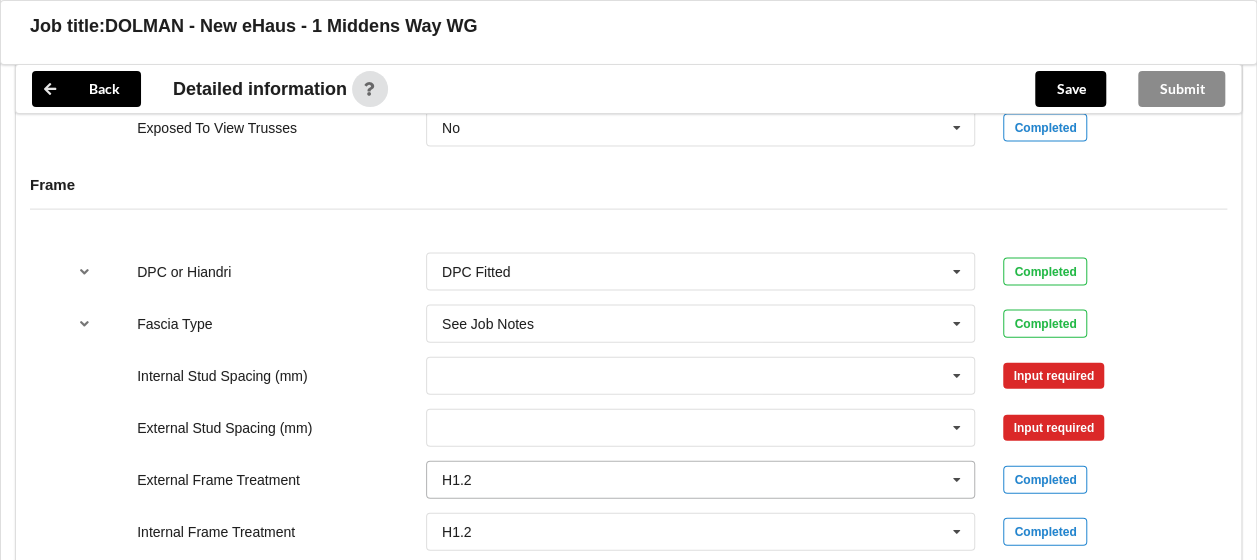 scroll, scrollTop: 2100, scrollLeft: 0, axis: vertical 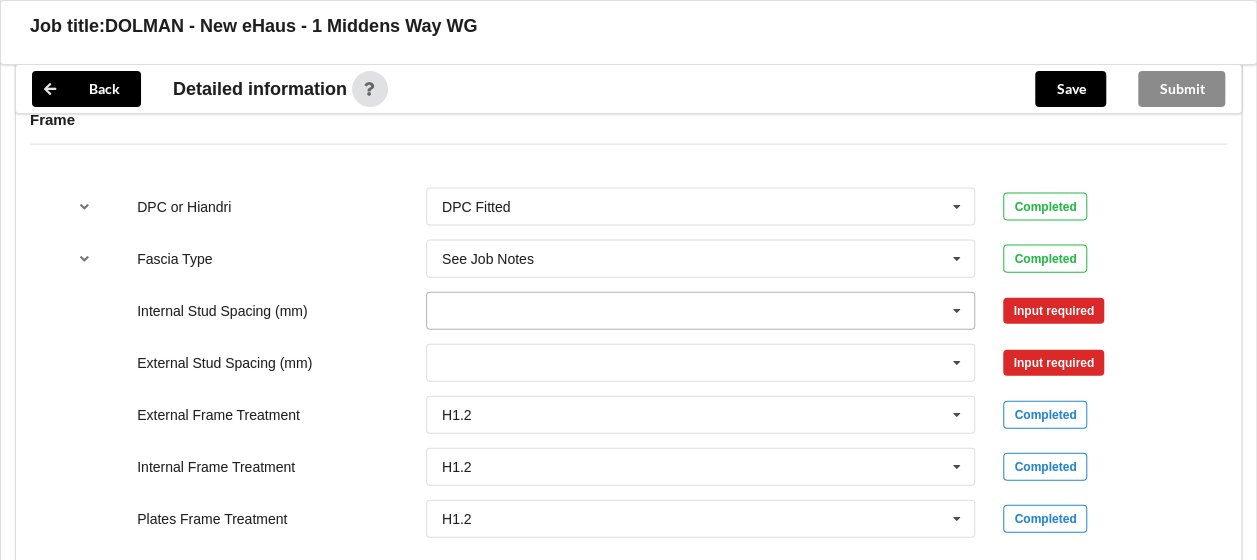 click at bounding box center [957, 311] 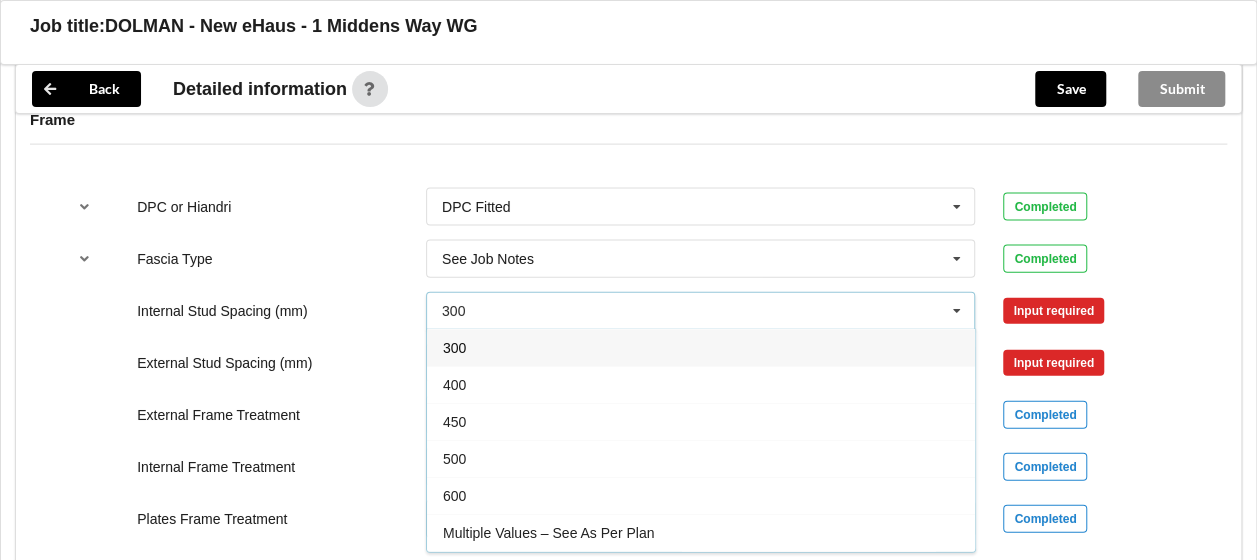 drag, startPoint x: 678, startPoint y: 500, endPoint x: 758, endPoint y: 483, distance: 81.78631 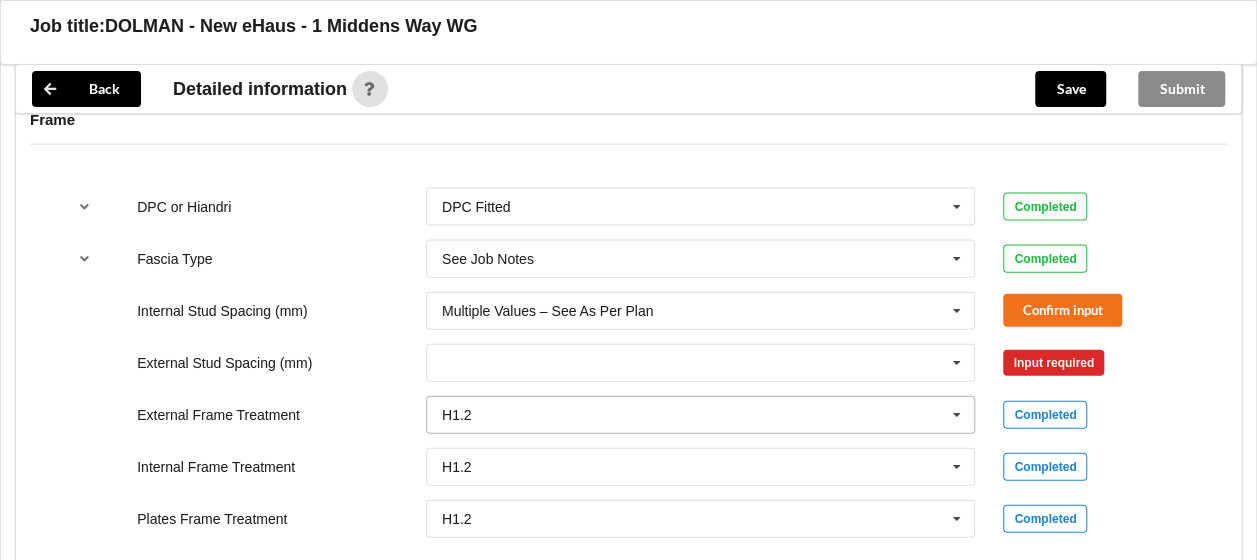 drag, startPoint x: 958, startPoint y: 342, endPoint x: 803, endPoint y: 400, distance: 165.49623 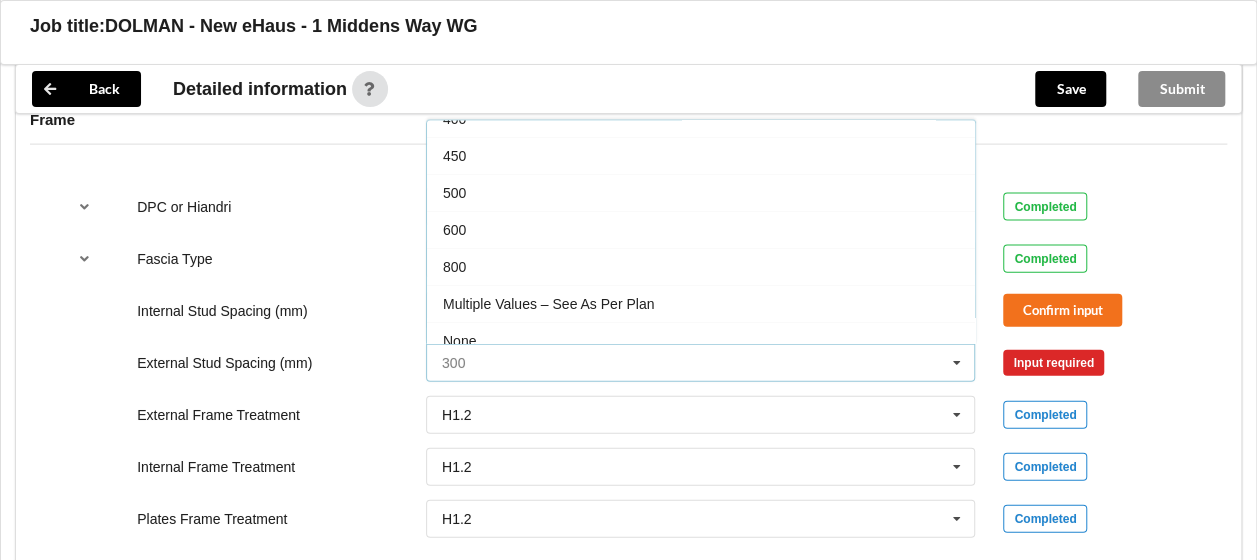 scroll, scrollTop: 106, scrollLeft: 0, axis: vertical 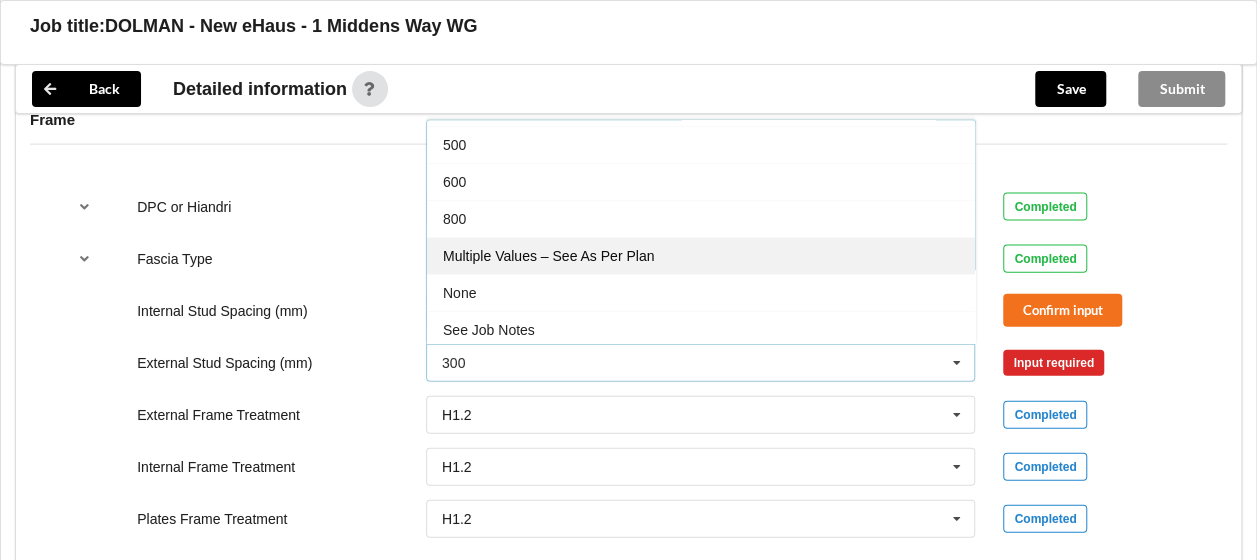 click on "Multiple Values – See As Per Plan" at bounding box center (548, 256) 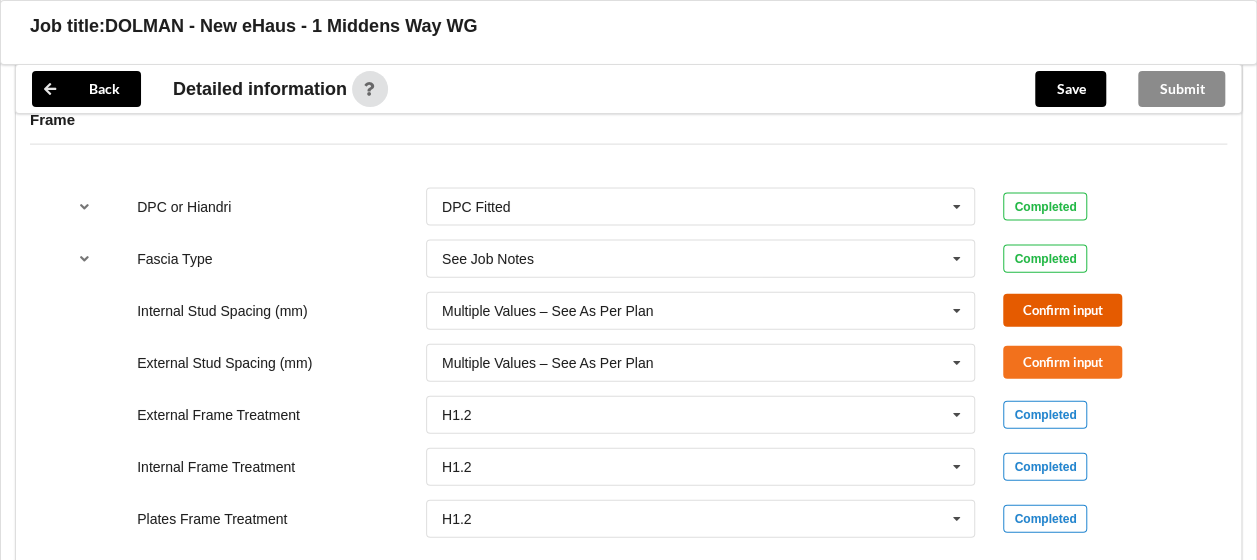click on "Confirm input" at bounding box center [1062, 310] 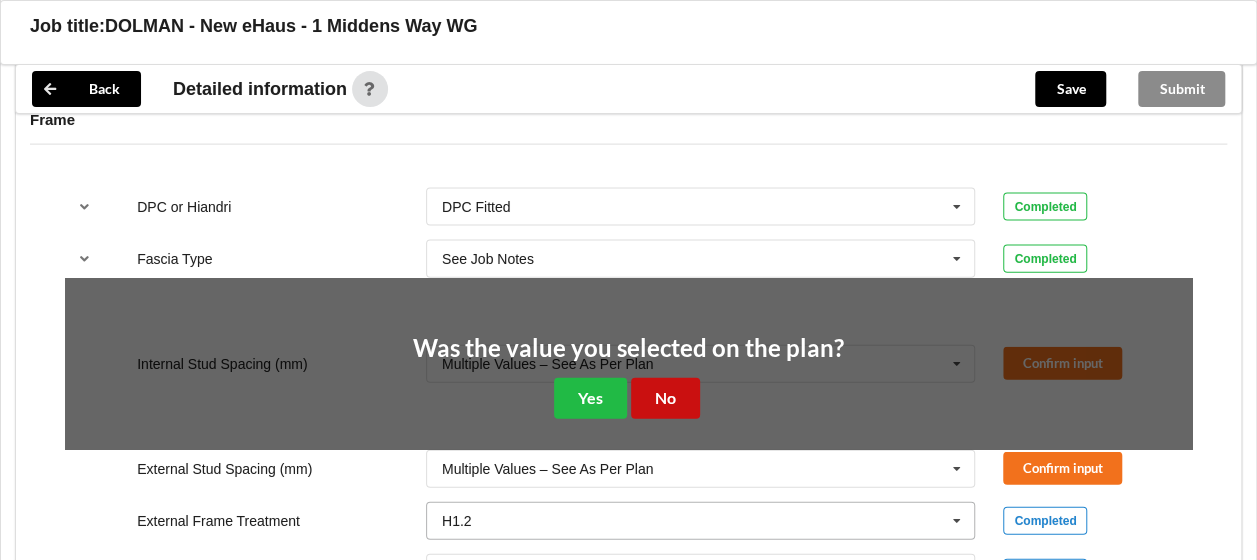 drag, startPoint x: 678, startPoint y: 367, endPoint x: 756, endPoint y: 374, distance: 78.31347 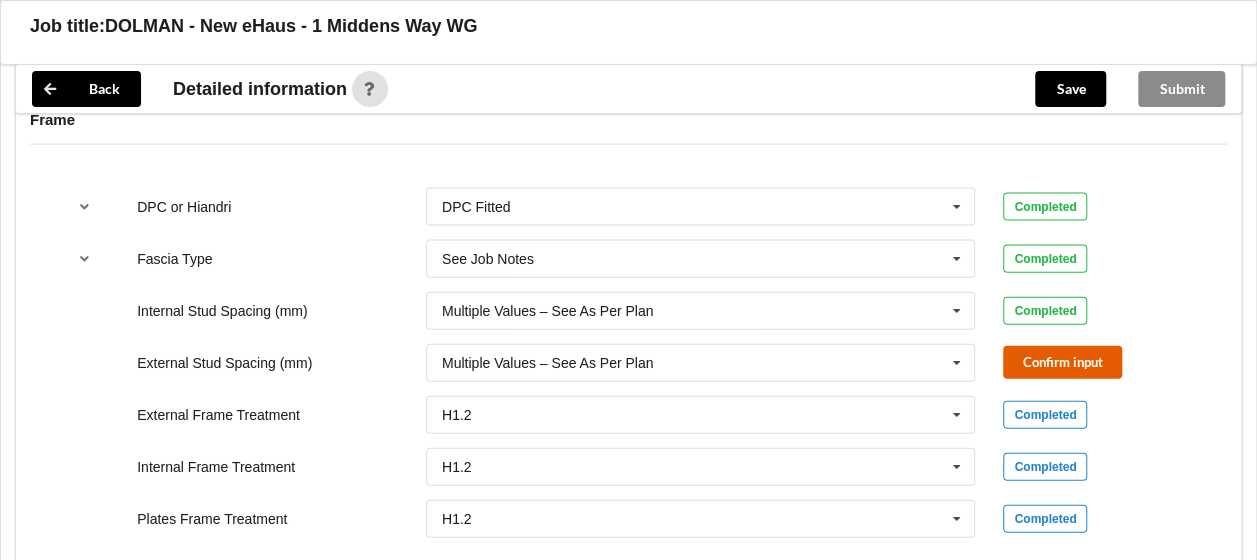 click on "Confirm input" at bounding box center [1062, 362] 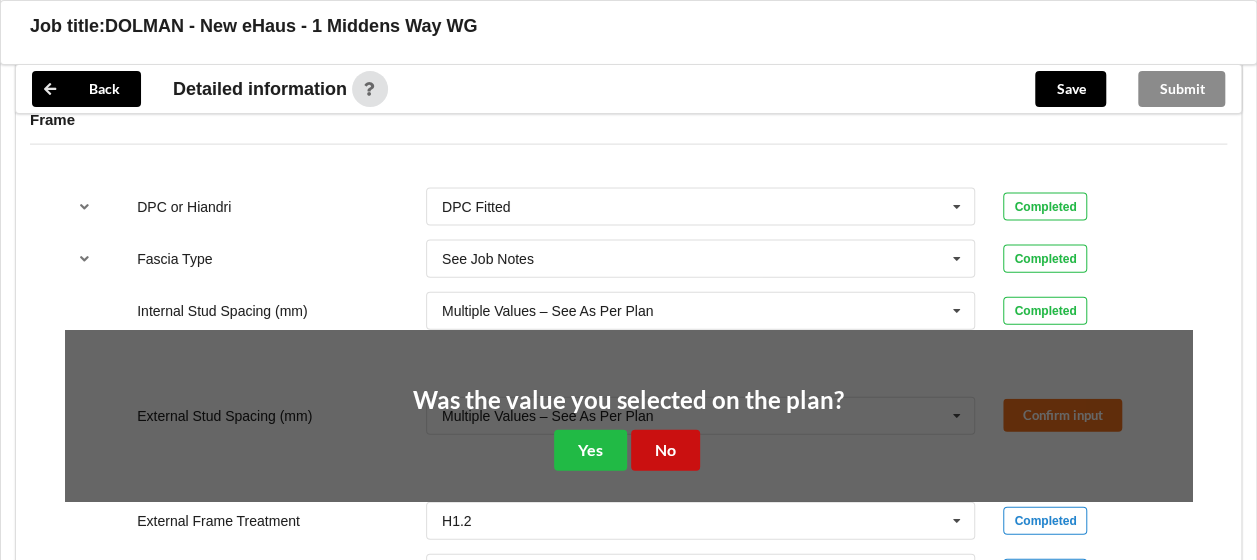 drag, startPoint x: 666, startPoint y: 412, endPoint x: 692, endPoint y: 400, distance: 28.635643 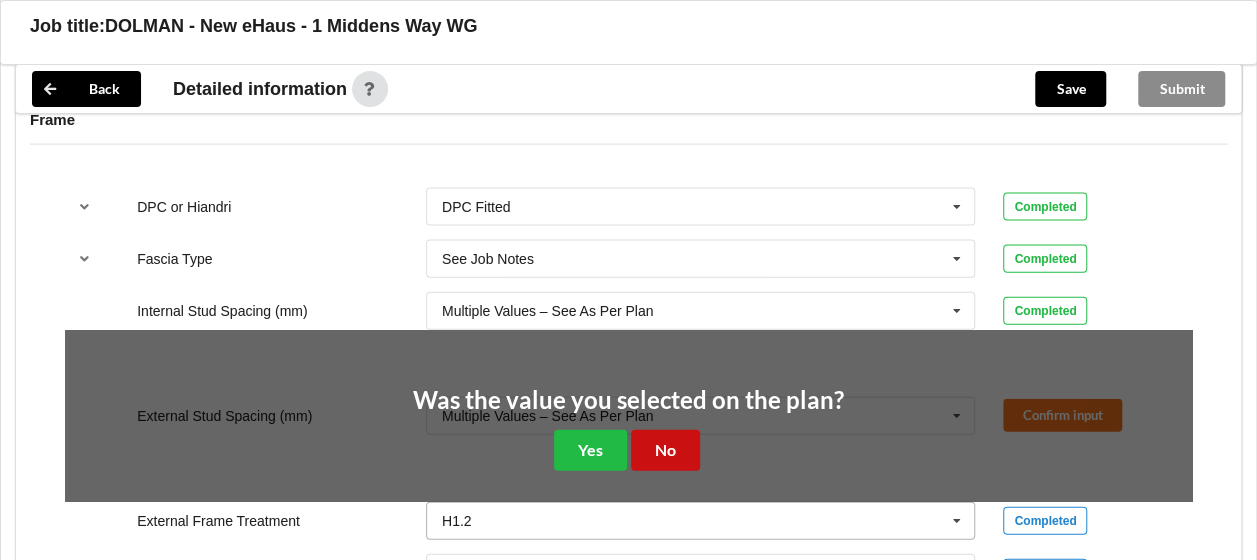 click on "No" at bounding box center [665, 450] 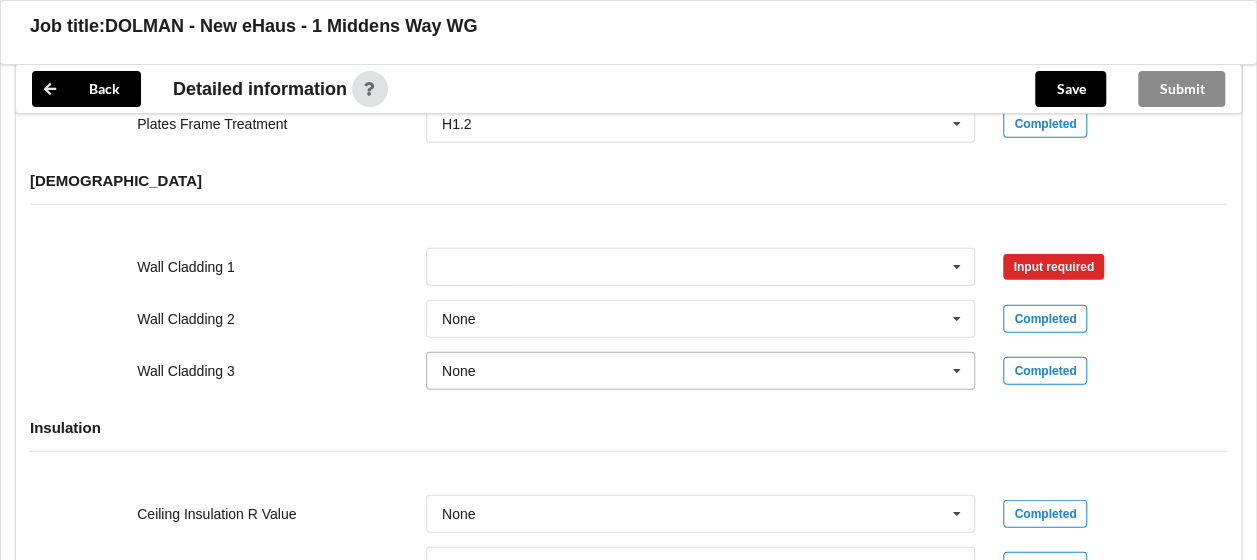 scroll, scrollTop: 2500, scrollLeft: 0, axis: vertical 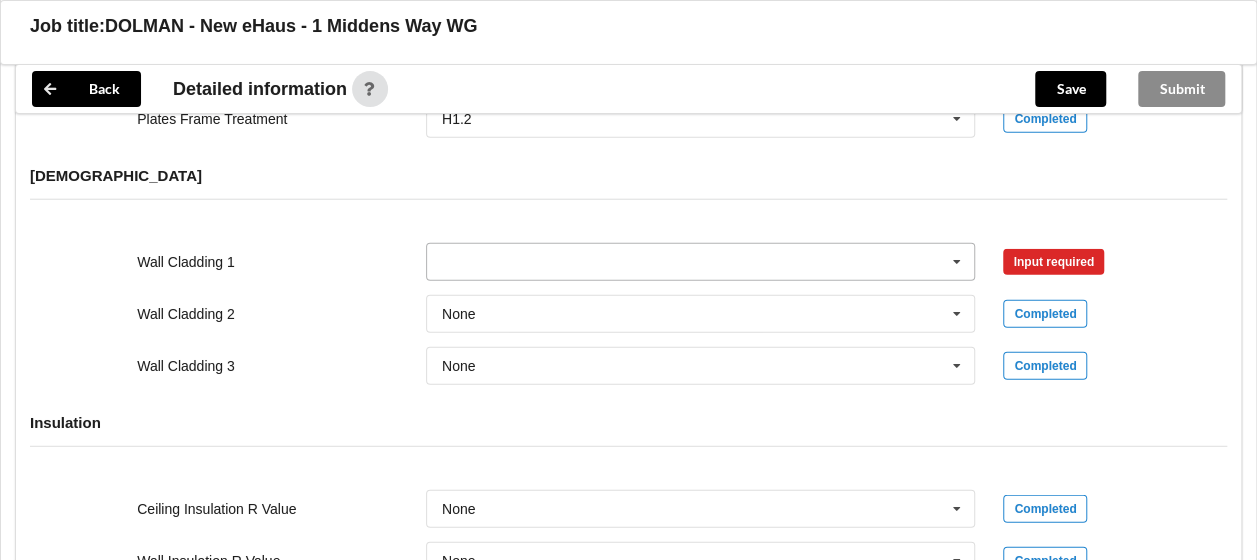 click at bounding box center [702, 262] 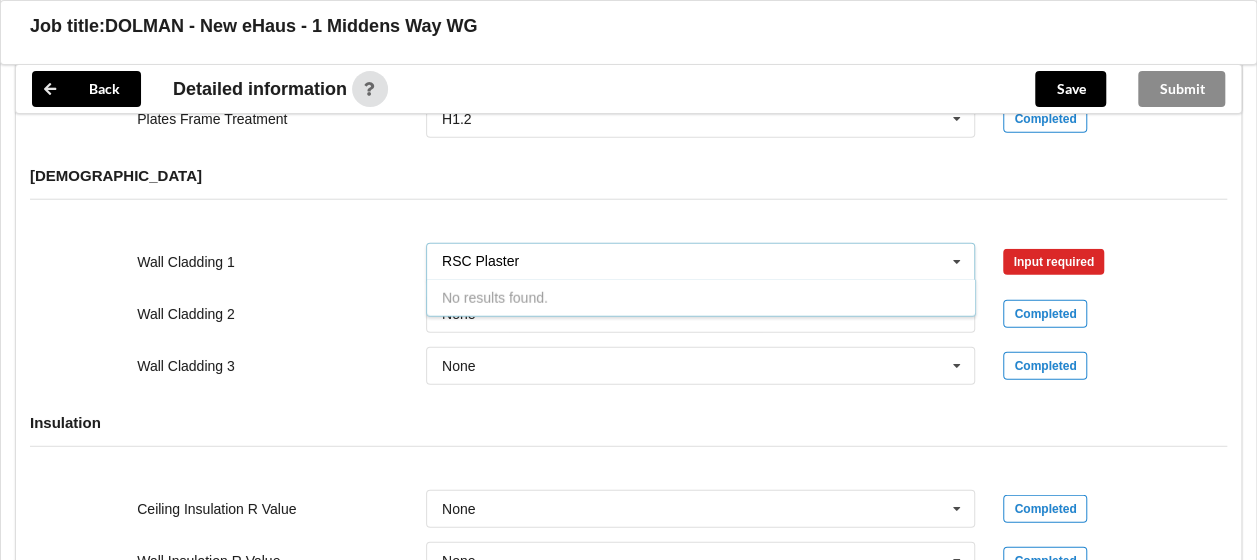type on "RSC Plaster" 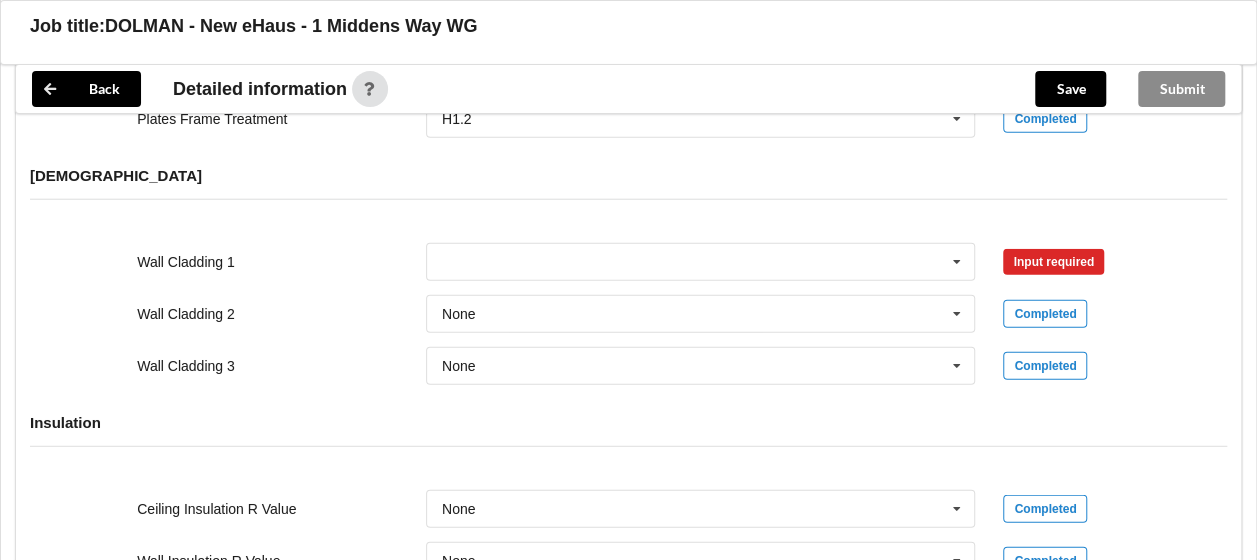 drag, startPoint x: 1076, startPoint y: 234, endPoint x: 342, endPoint y: 251, distance: 734.19684 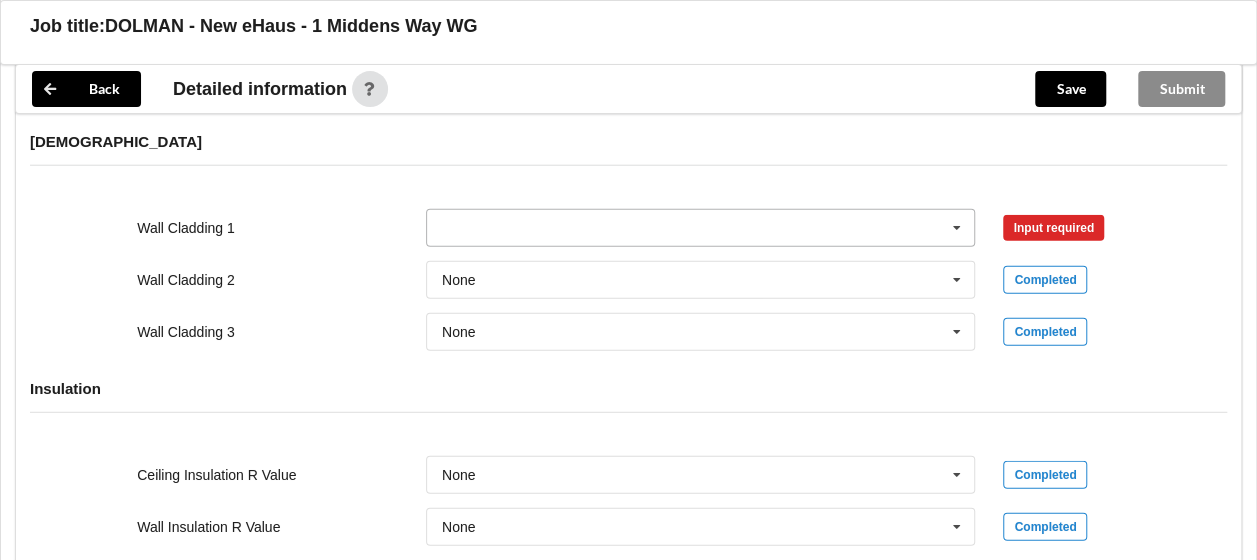 scroll, scrollTop: 2400, scrollLeft: 0, axis: vertical 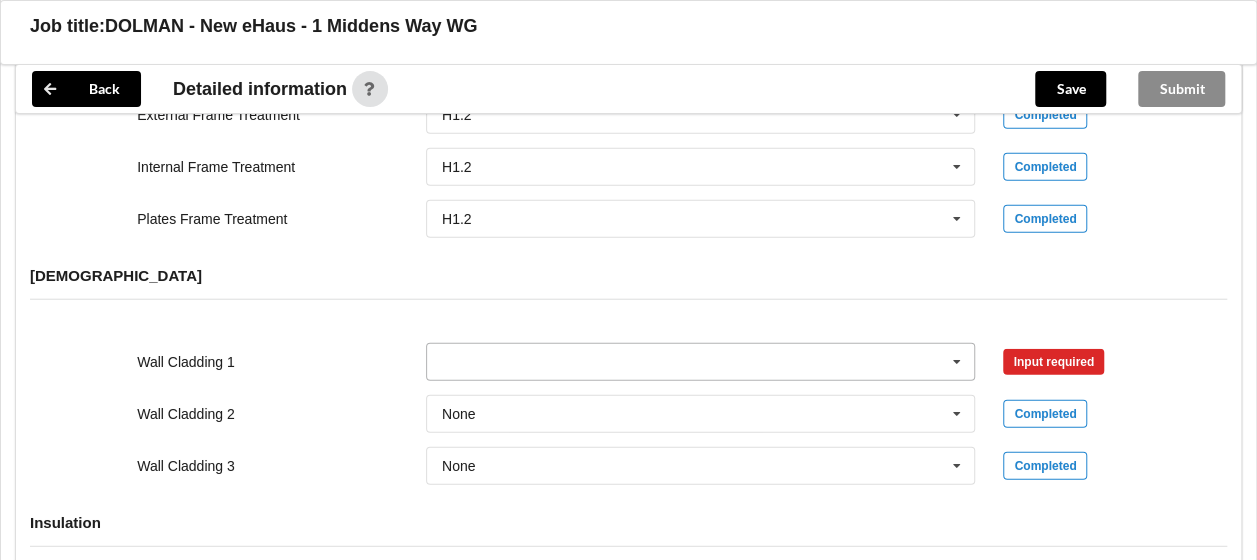 click at bounding box center (702, 362) 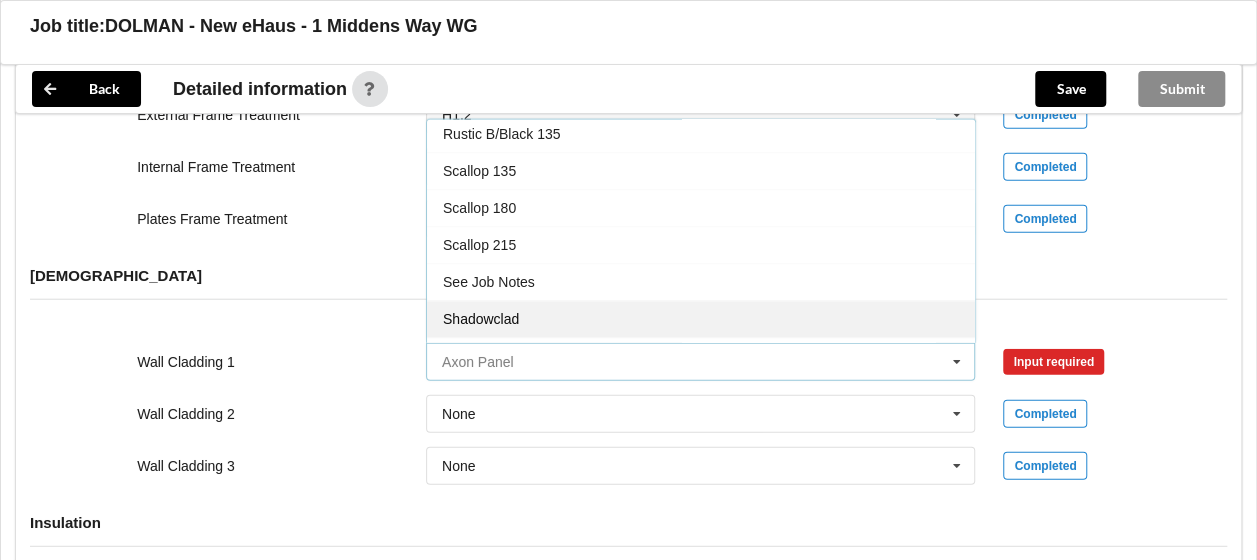 scroll, scrollTop: 1032, scrollLeft: 0, axis: vertical 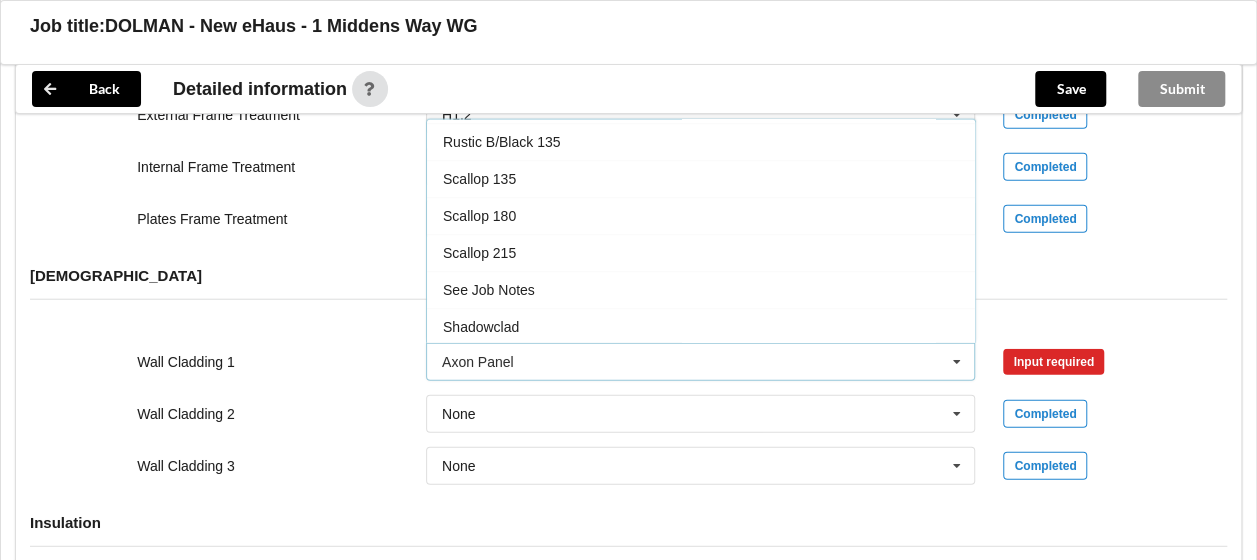 drag, startPoint x: 594, startPoint y: 253, endPoint x: 596, endPoint y: 268, distance: 15.132746 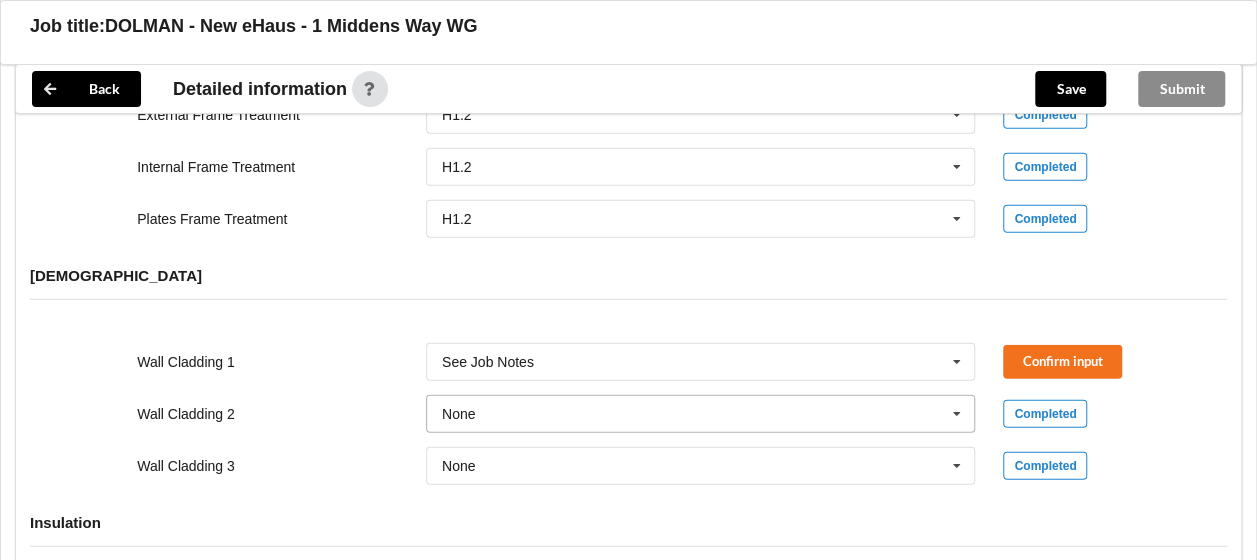 click at bounding box center (702, 414) 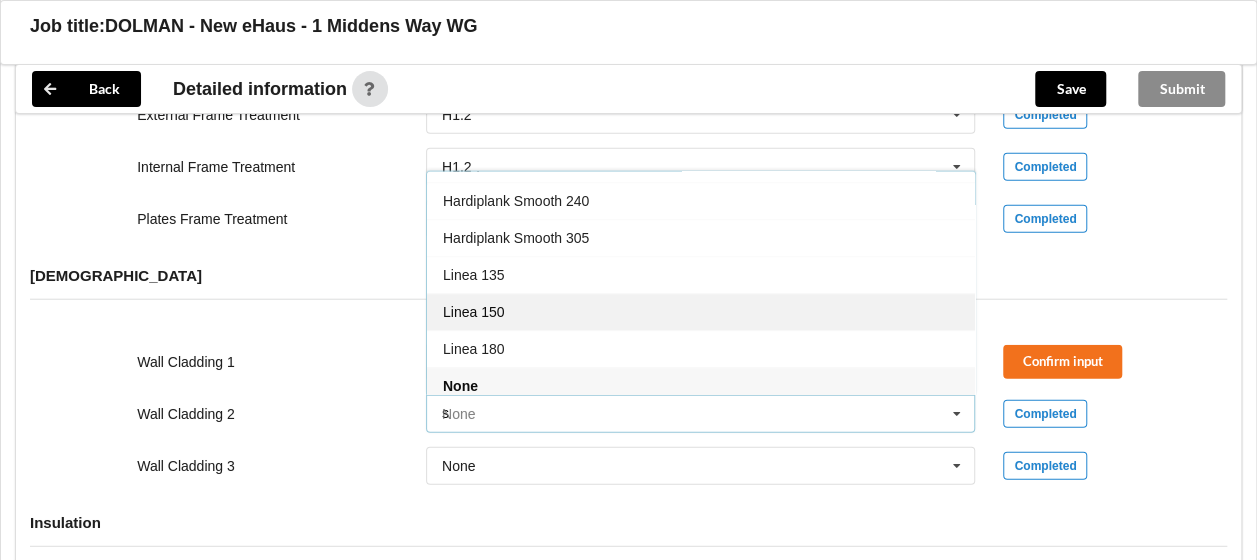 scroll, scrollTop: 0, scrollLeft: 0, axis: both 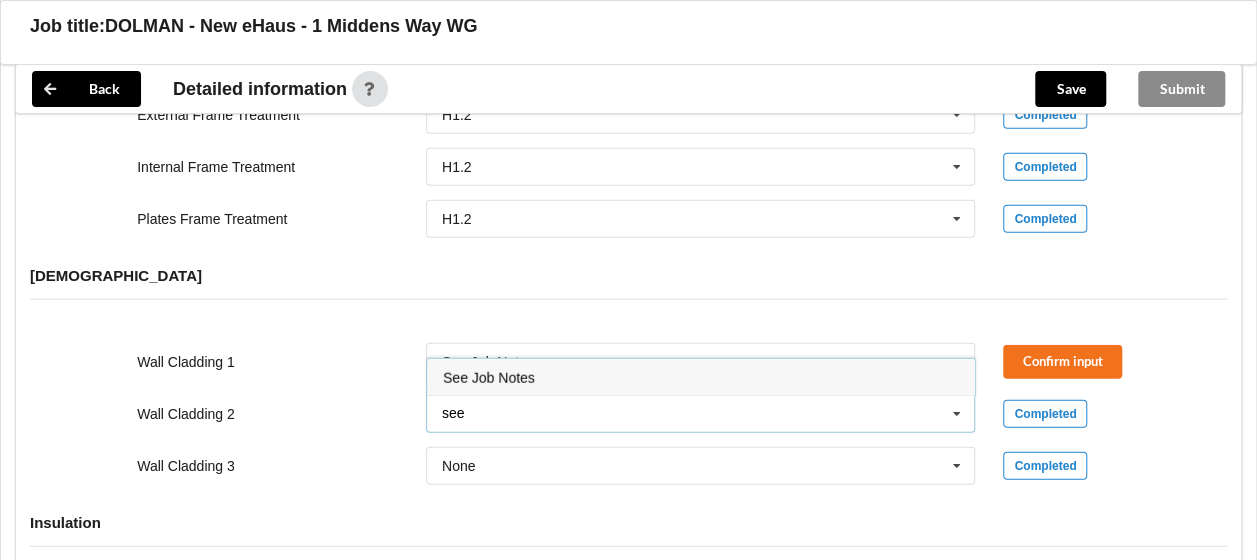 type on "see" 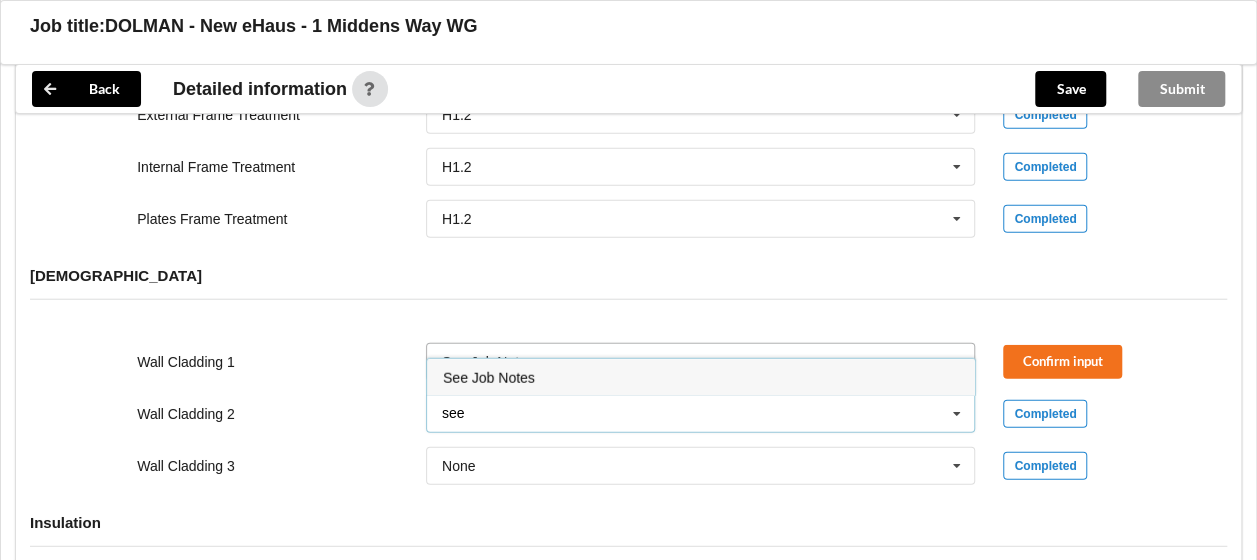 click on "See Job Notes" at bounding box center [701, 377] 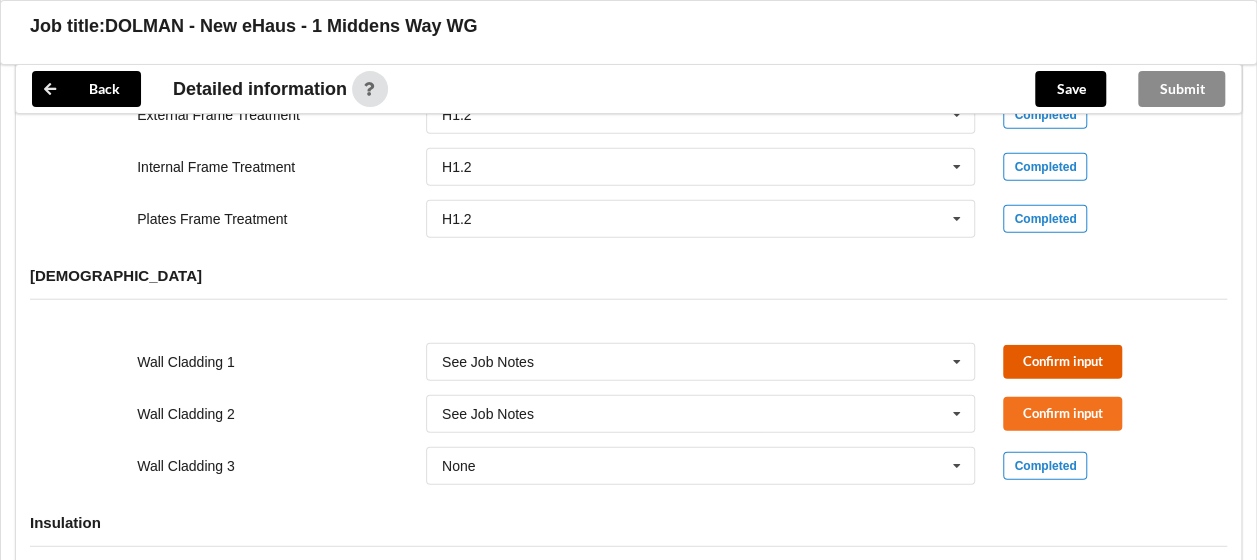 click on "Confirm input" at bounding box center (1062, 361) 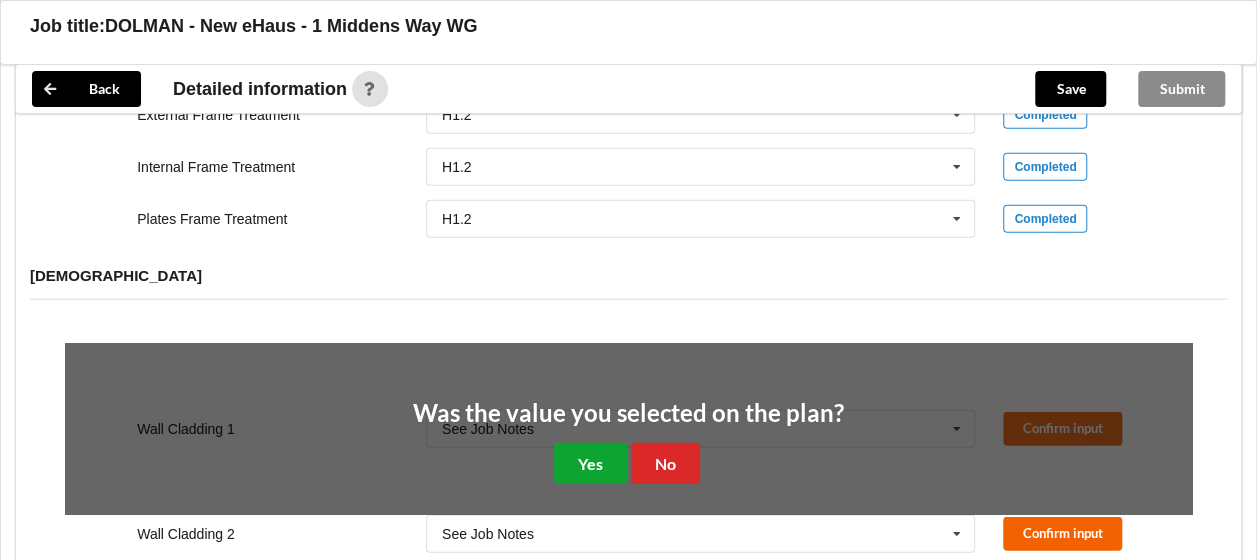 drag, startPoint x: 590, startPoint y: 434, endPoint x: 1095, endPoint y: 387, distance: 507.1824 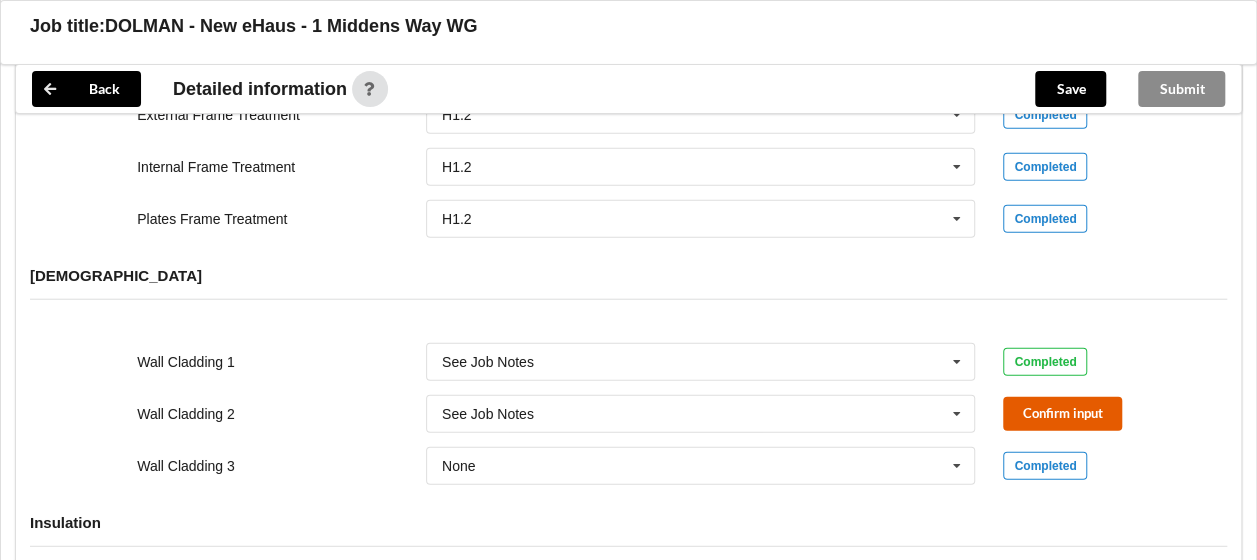 click on "Confirm input" at bounding box center (1062, 413) 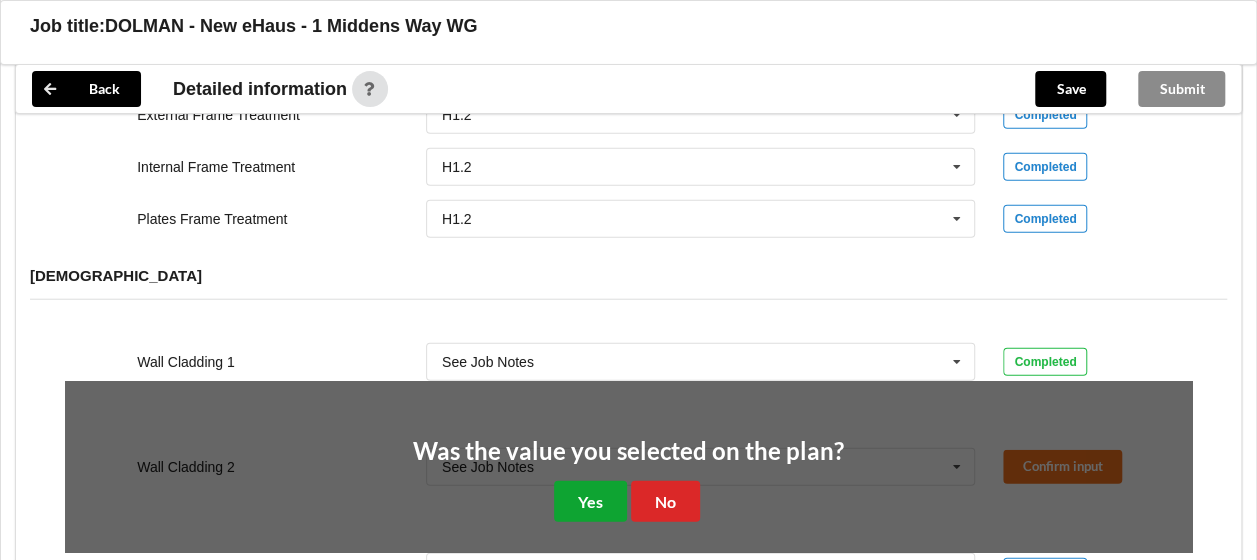 drag, startPoint x: 603, startPoint y: 476, endPoint x: 724, endPoint y: 422, distance: 132.50282 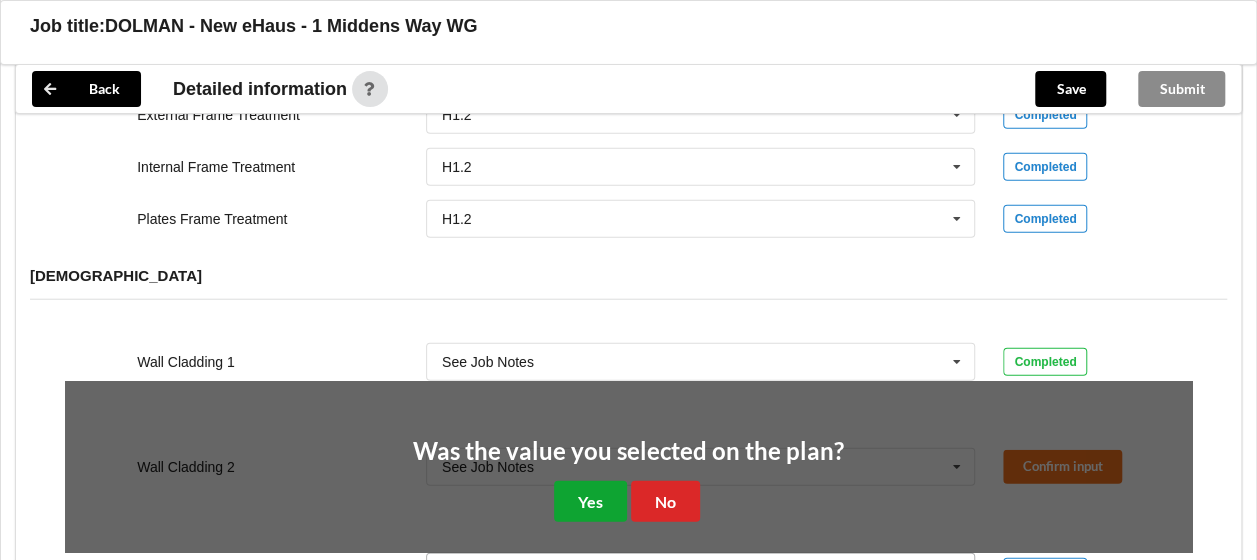 click on "Yes" at bounding box center [590, 501] 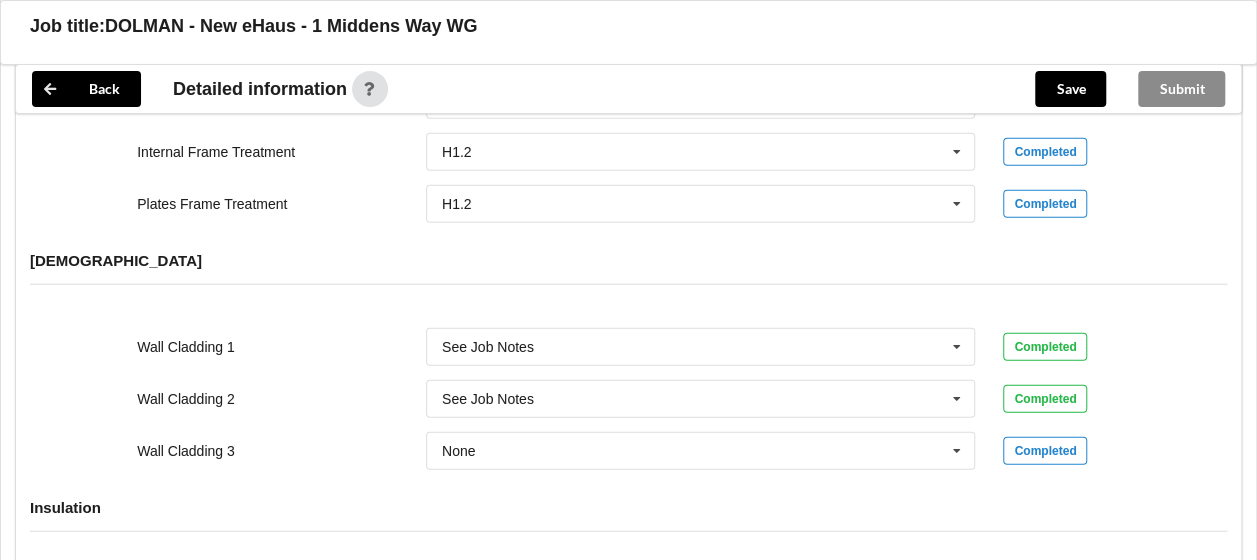 scroll, scrollTop: 2700, scrollLeft: 0, axis: vertical 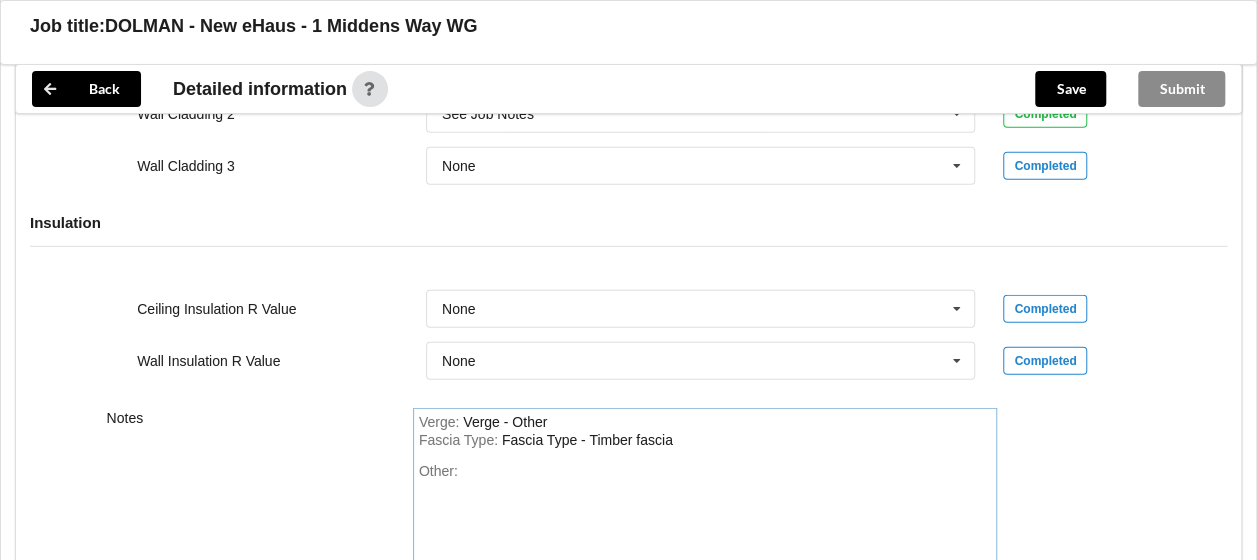 click on "Other:" at bounding box center [705, 533] 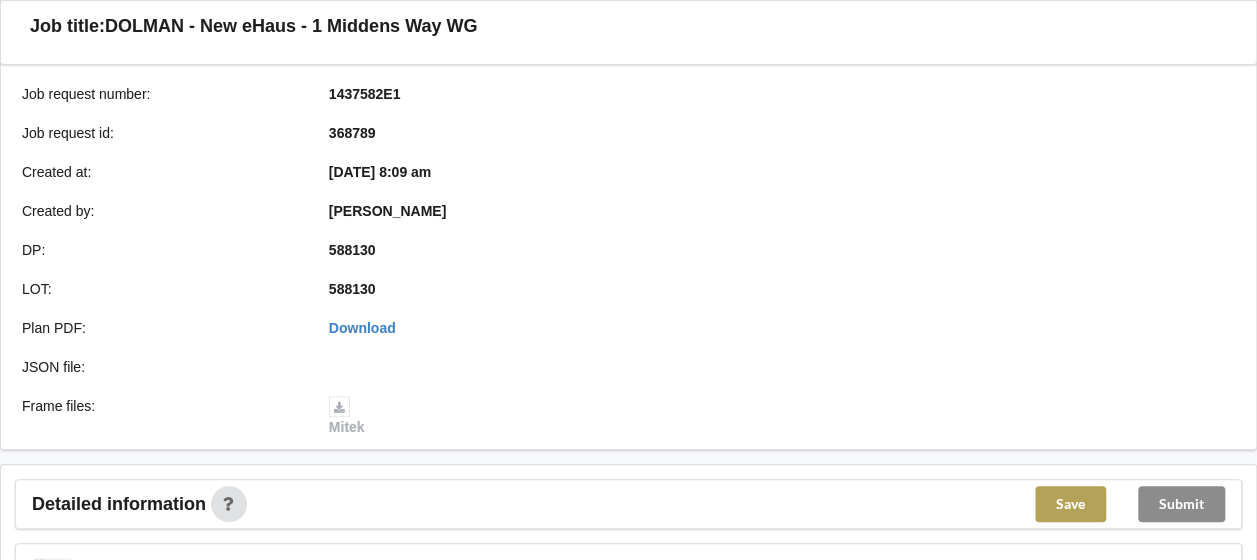 click on "Save" at bounding box center (1070, 504) 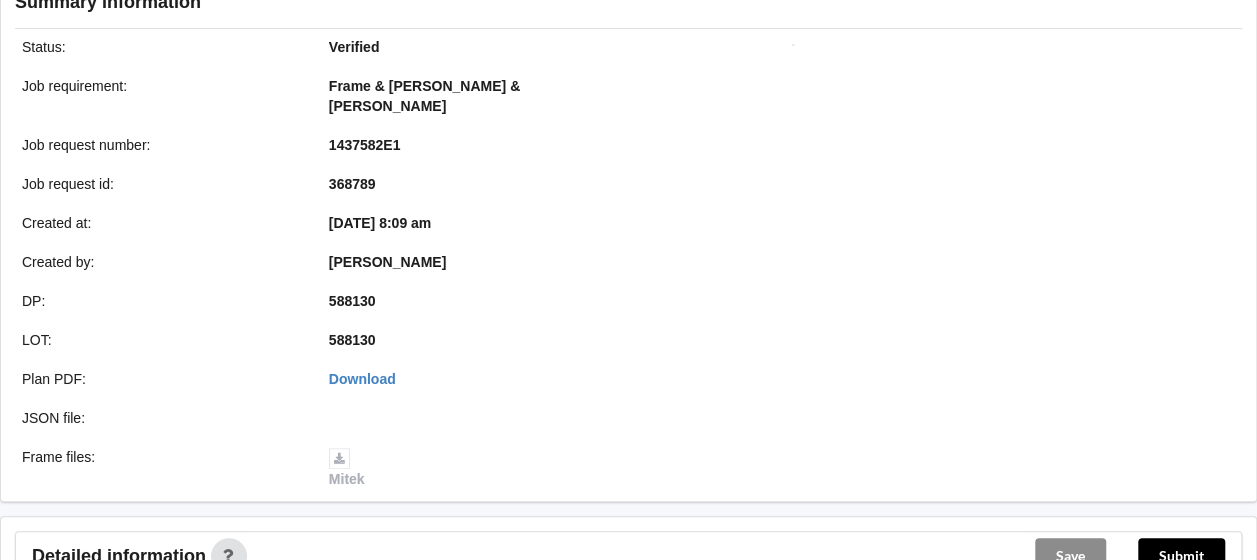 scroll, scrollTop: 500, scrollLeft: 0, axis: vertical 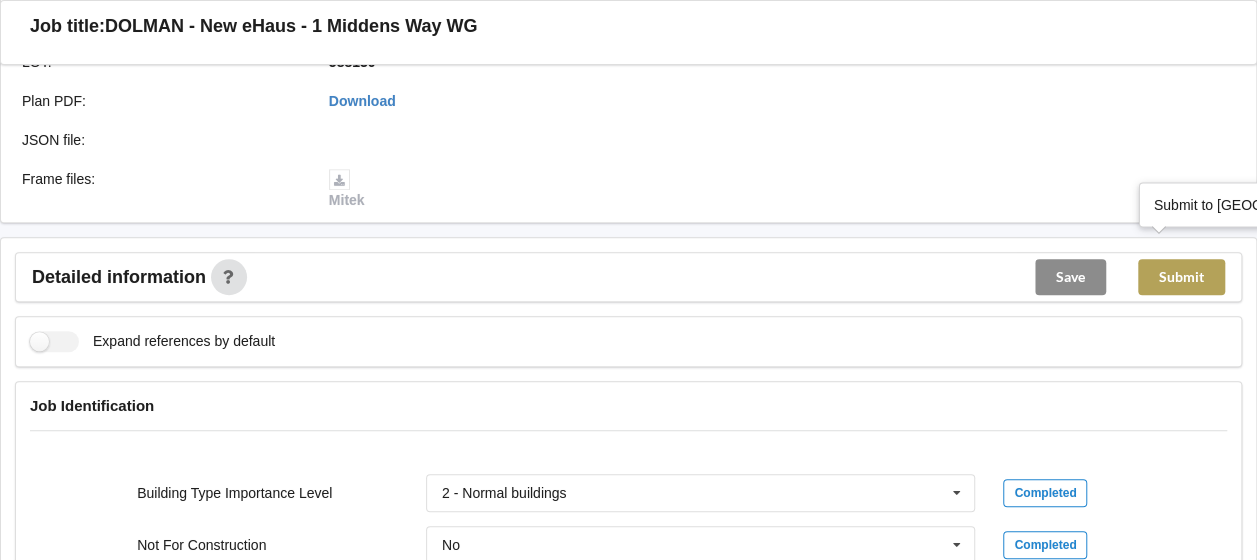 click on "Submit" at bounding box center (1181, 277) 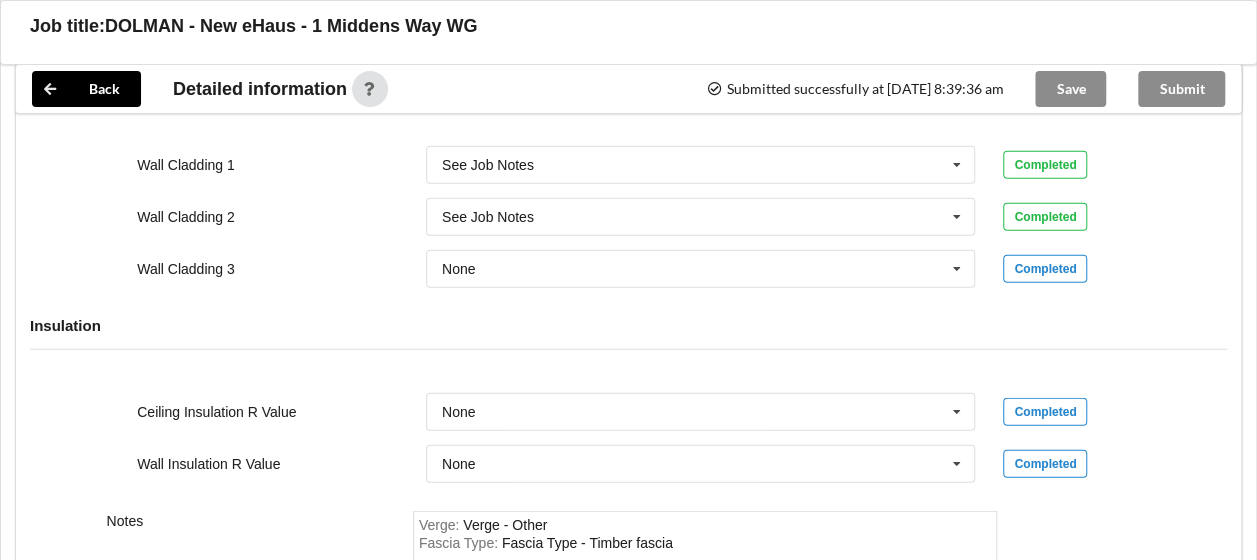 scroll, scrollTop: 2774, scrollLeft: 0, axis: vertical 